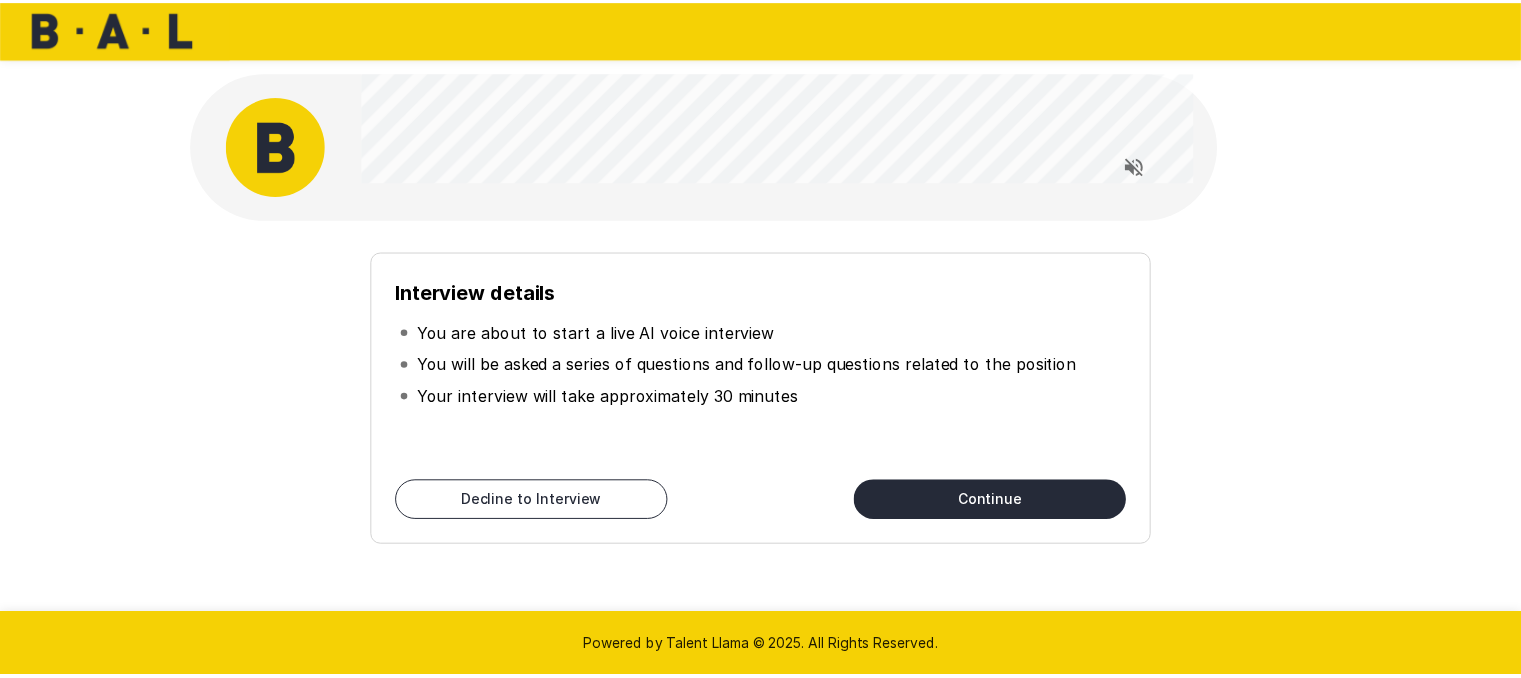 scroll, scrollTop: 0, scrollLeft: 0, axis: both 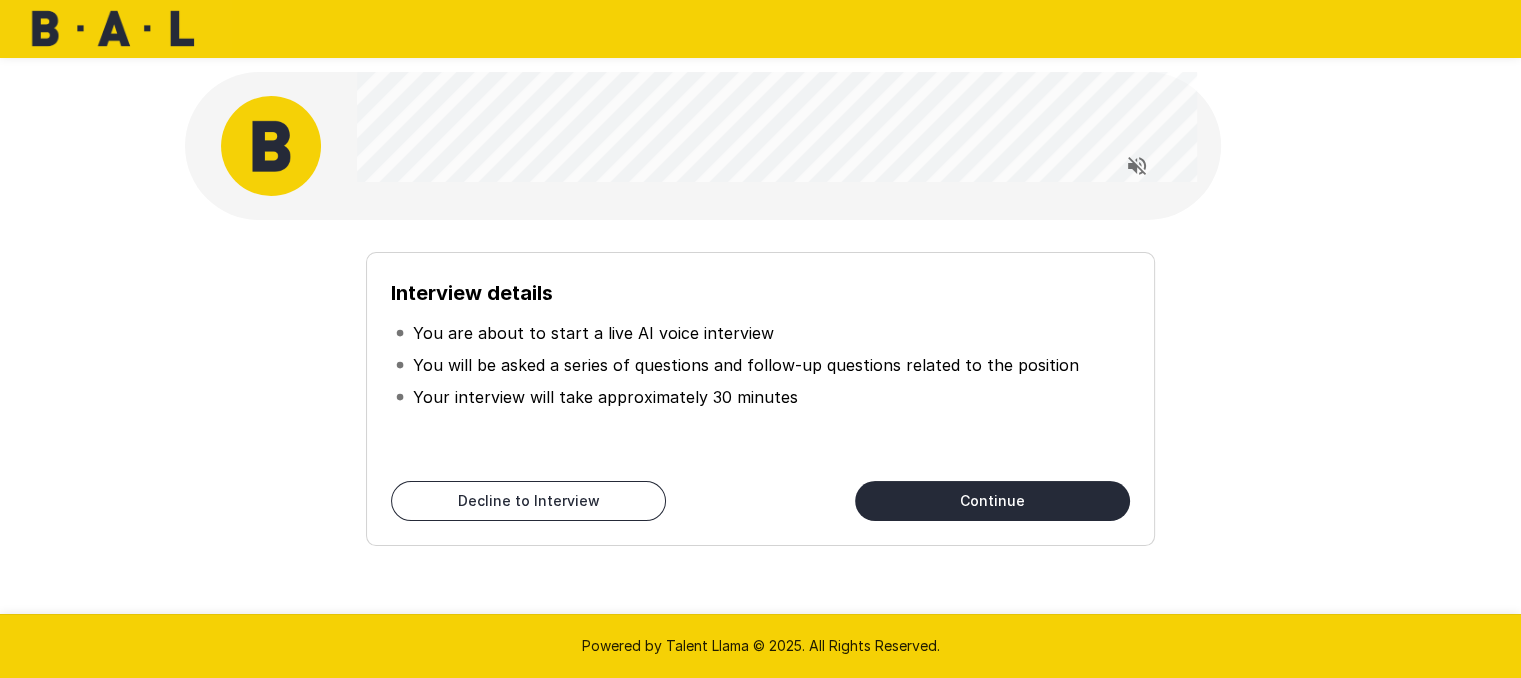 click on "Continue" at bounding box center [992, 501] 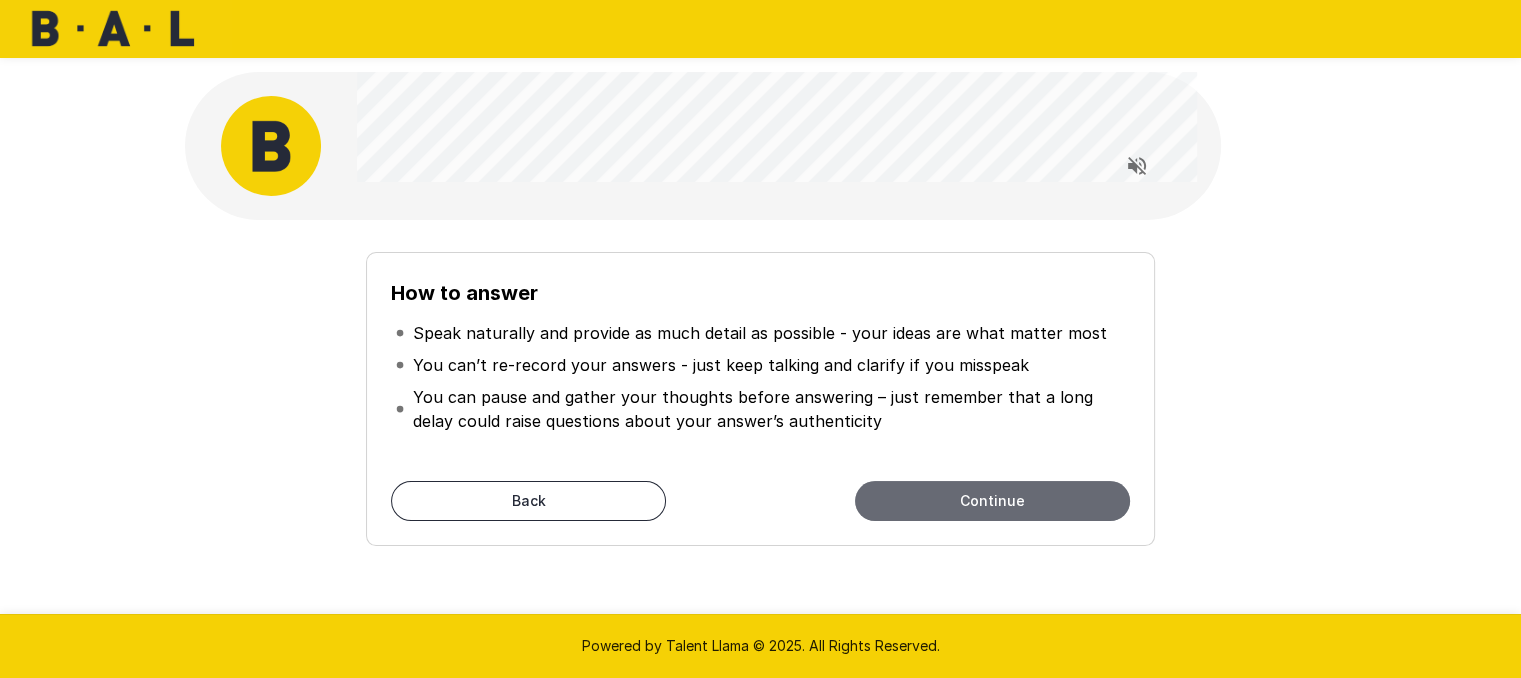 click on "Continue" at bounding box center (992, 501) 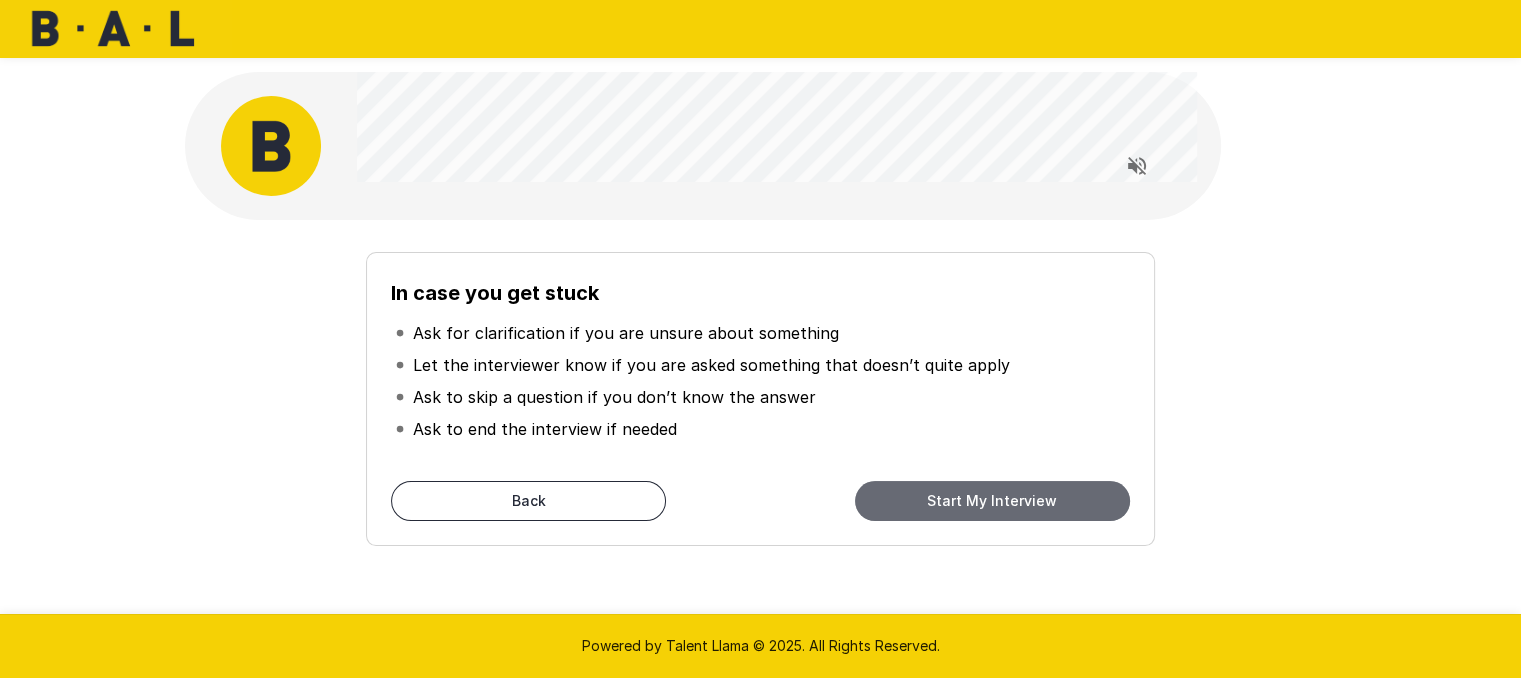 click on "Start My Interview" at bounding box center [992, 501] 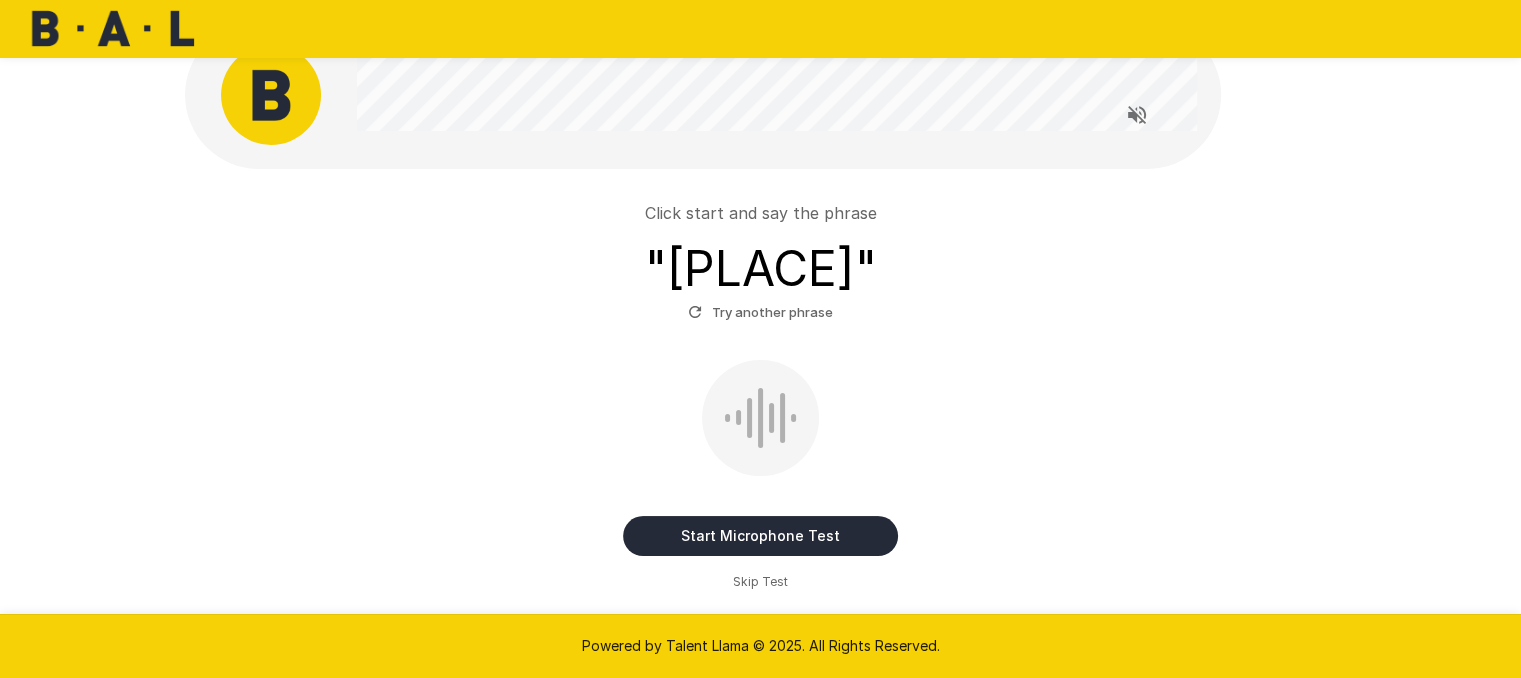 scroll, scrollTop: 48, scrollLeft: 0, axis: vertical 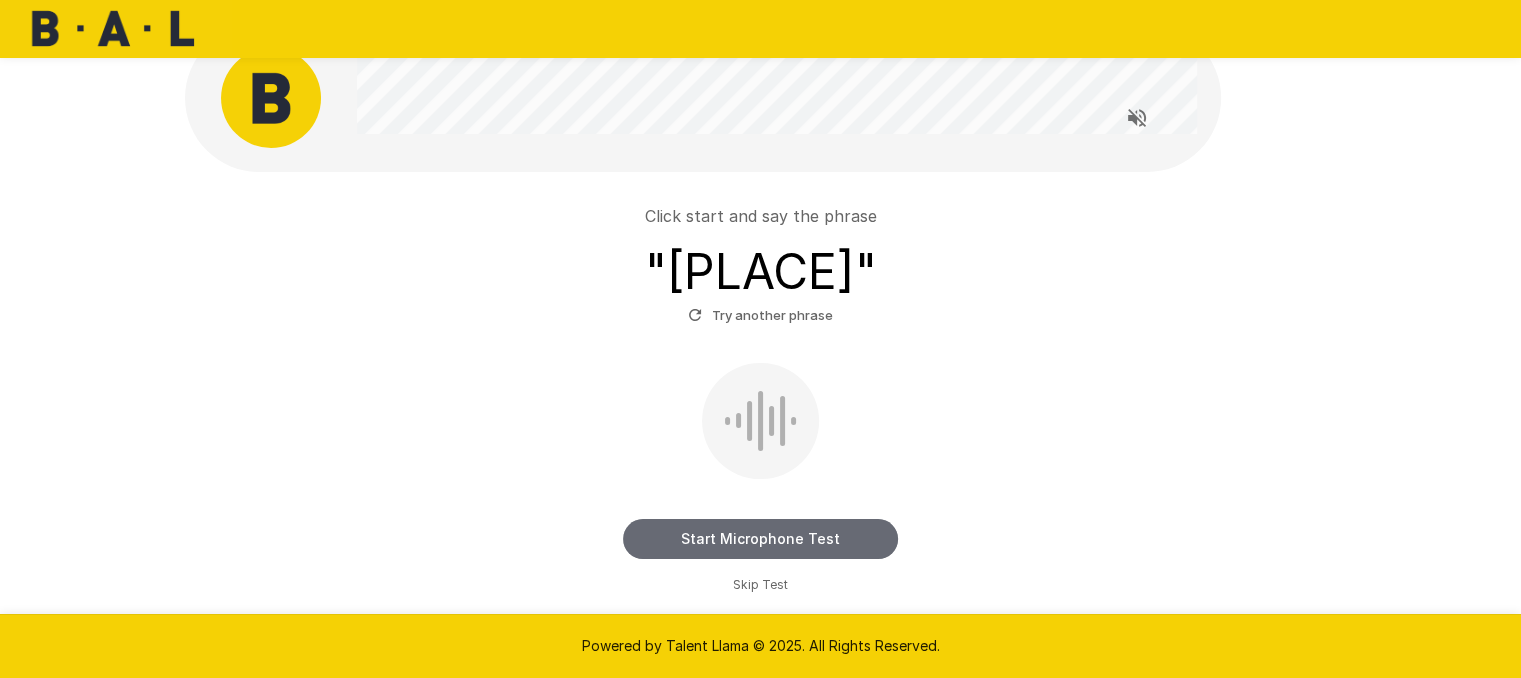 click on "Start Microphone Test" at bounding box center [760, 539] 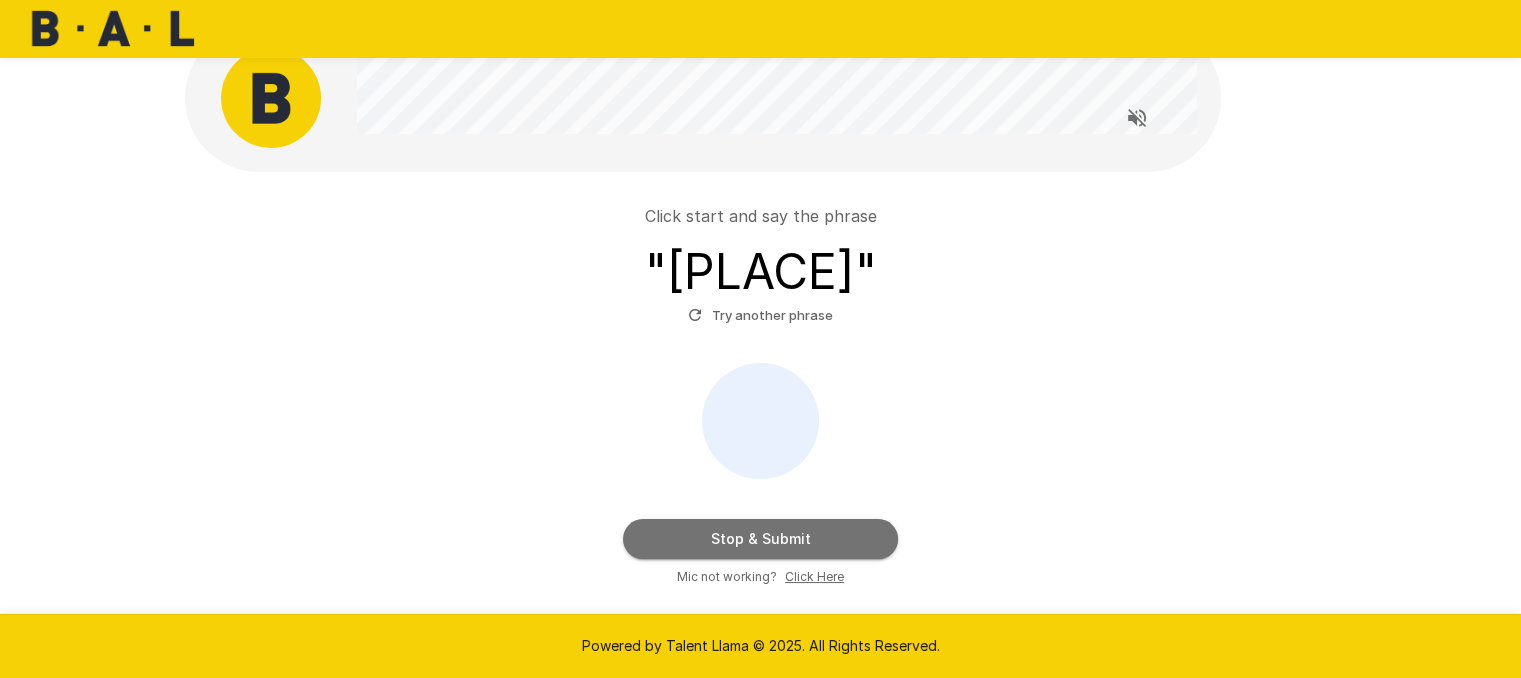 click on "Stop & Submit" at bounding box center [760, 539] 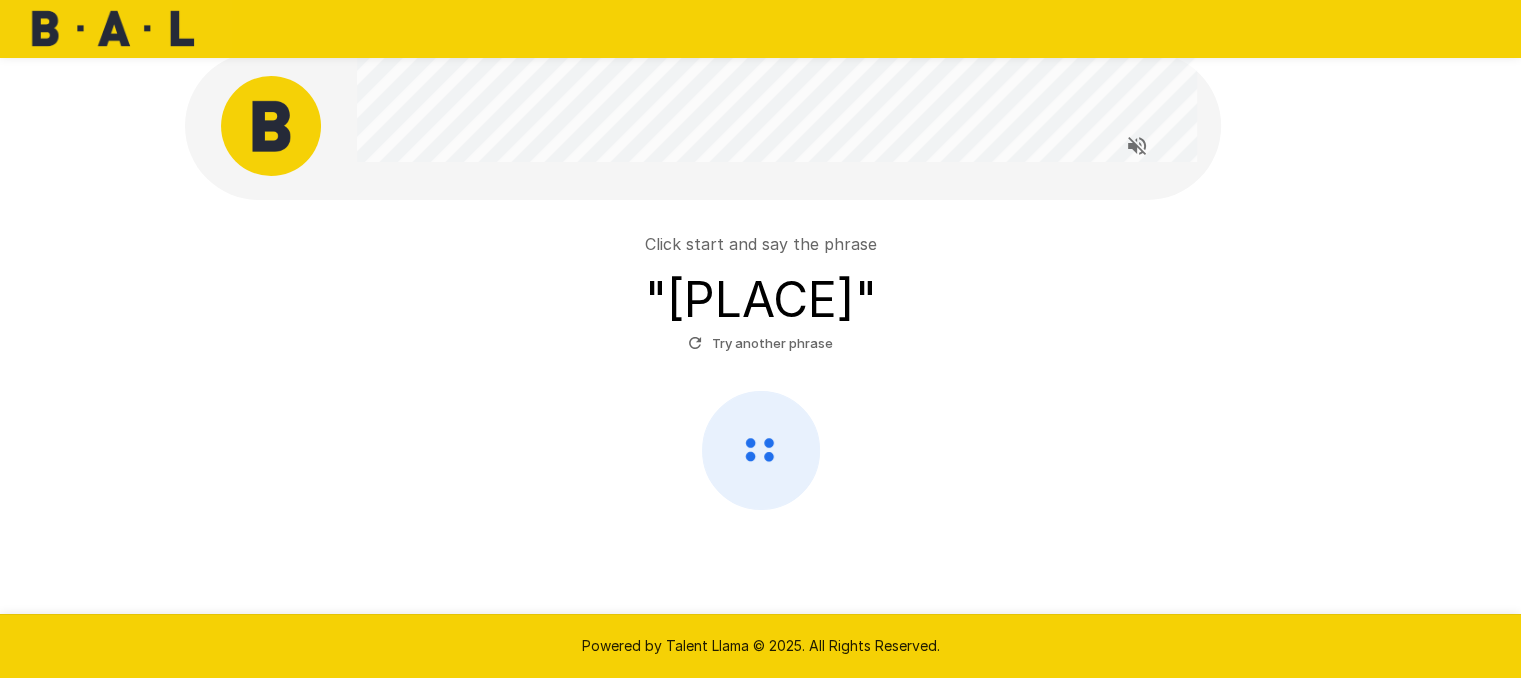 scroll, scrollTop: 0, scrollLeft: 0, axis: both 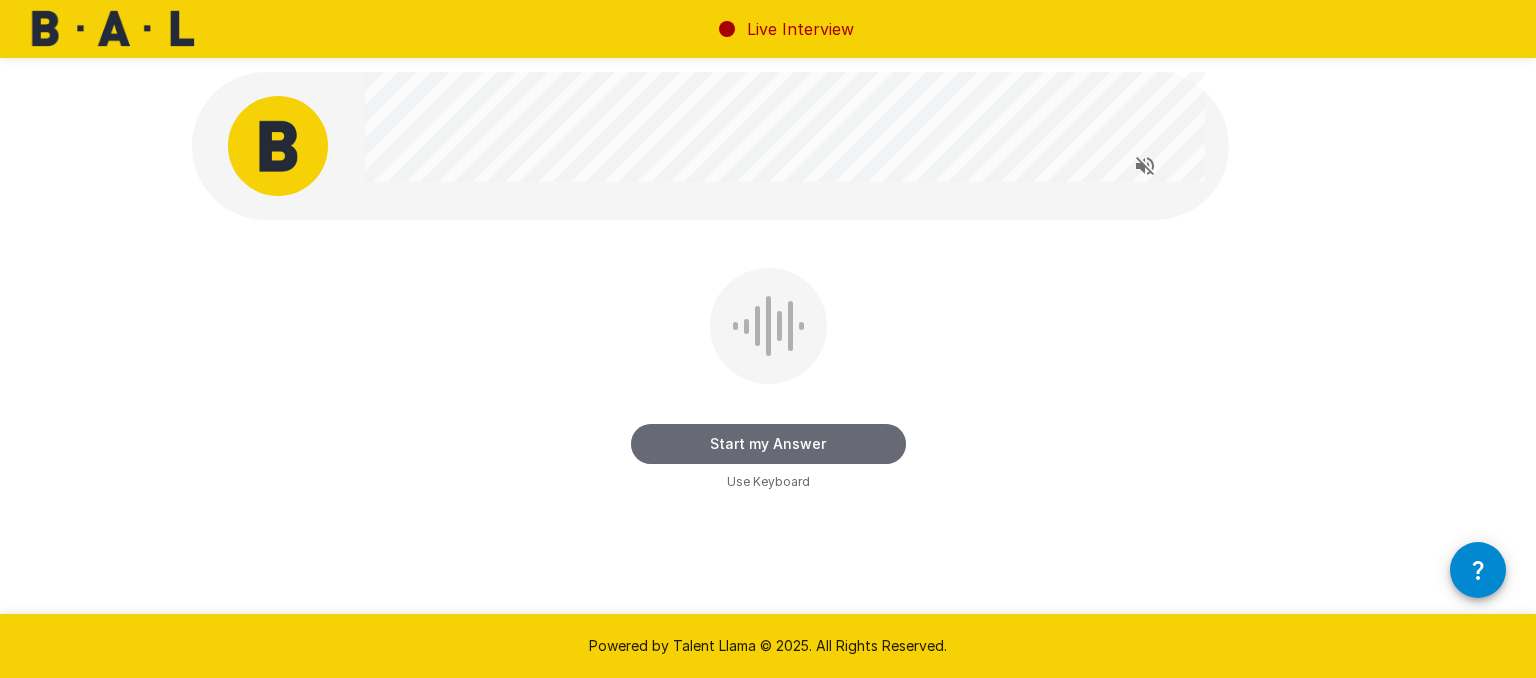 click on "Start my Answer" at bounding box center (768, 444) 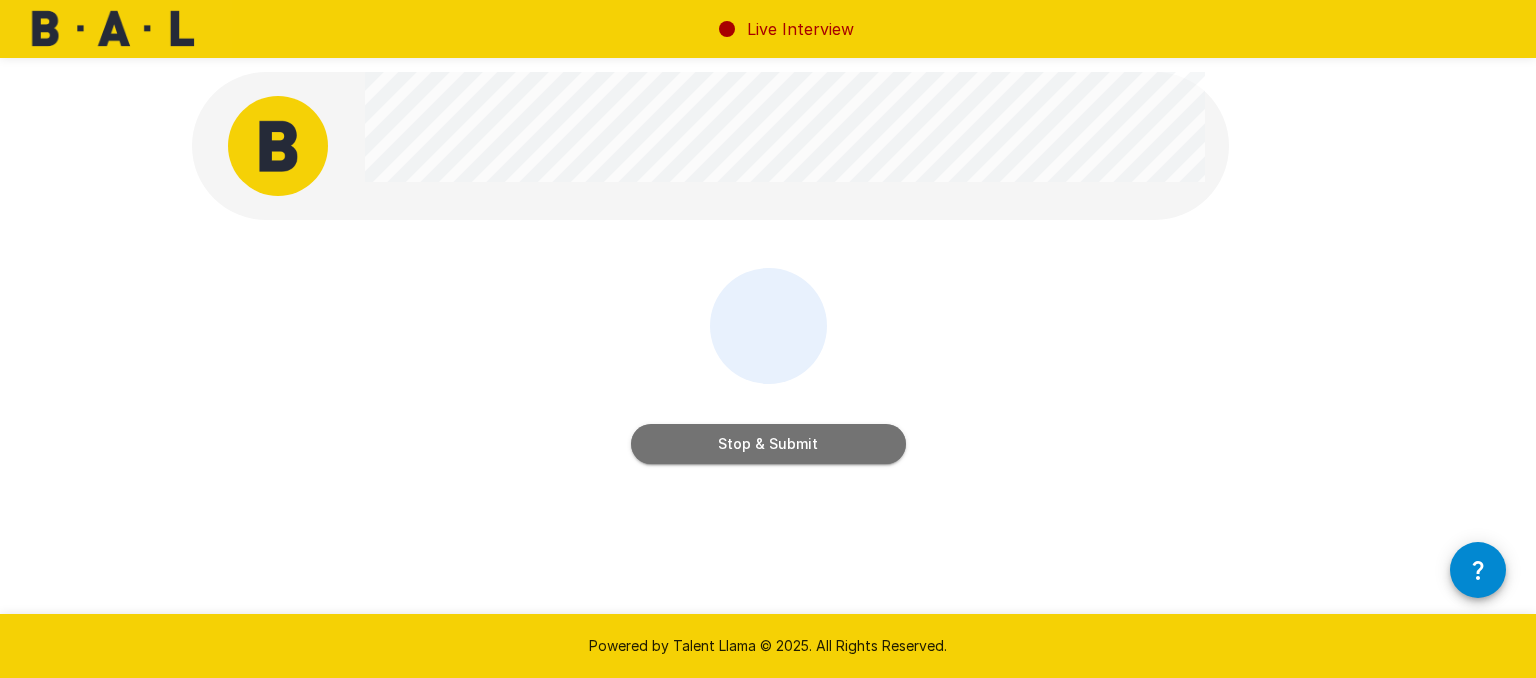 click on "Stop & Submit" at bounding box center (768, 444) 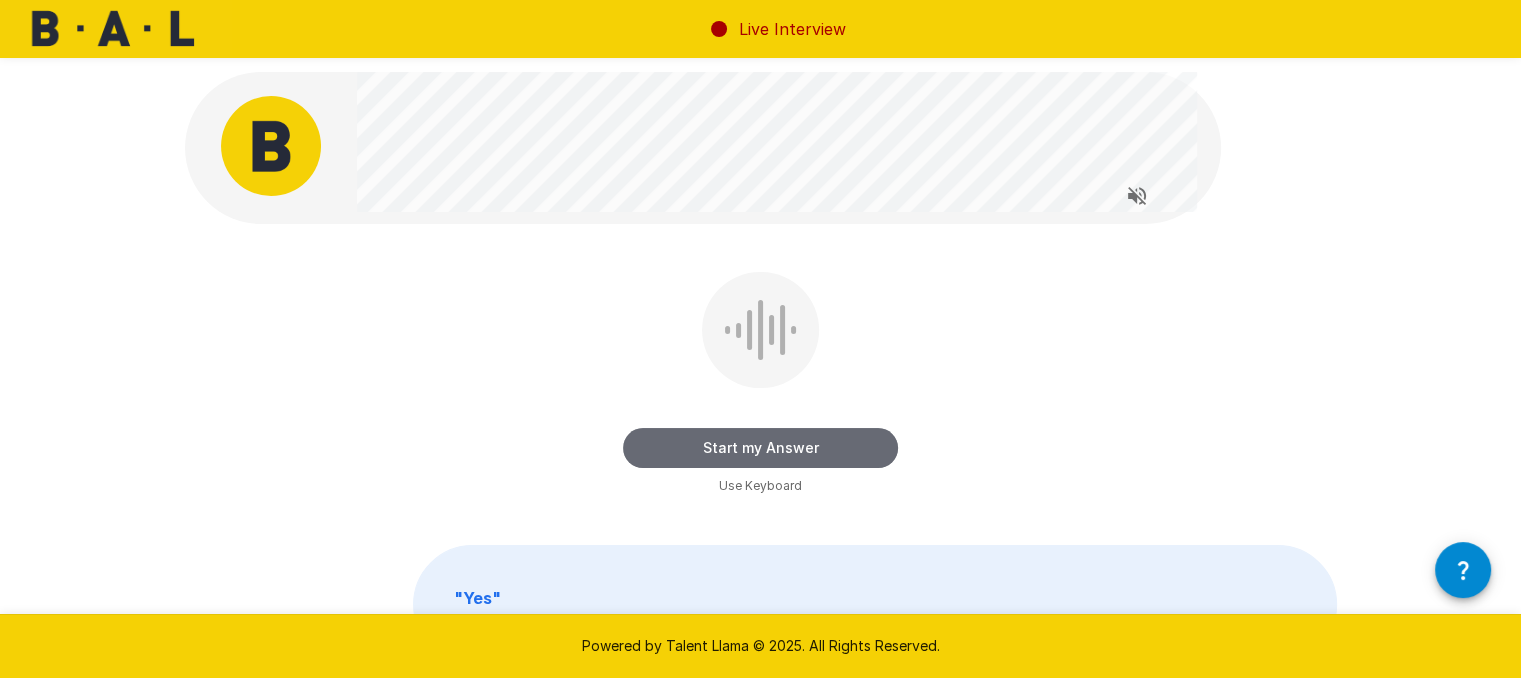 click on "Start my Answer" at bounding box center (760, 448) 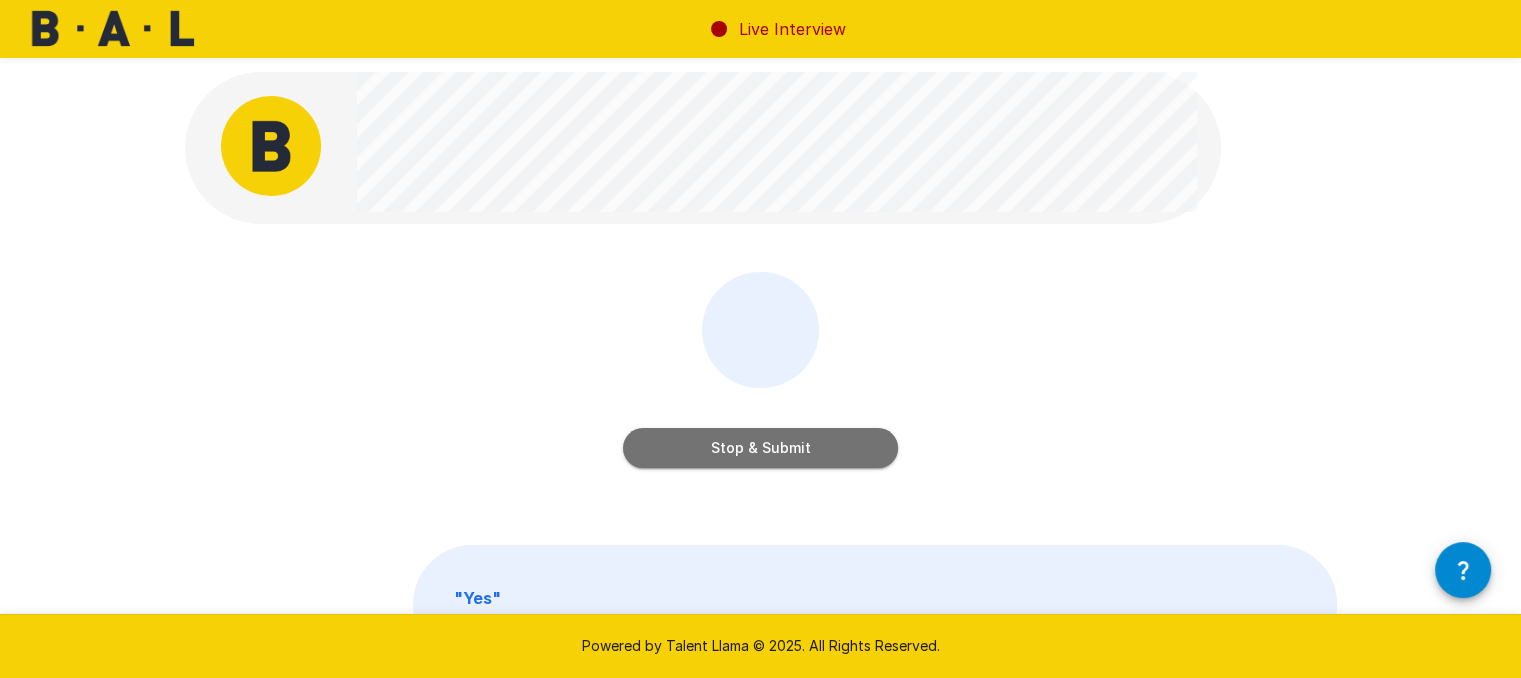 click on "Stop & Submit" at bounding box center [760, 448] 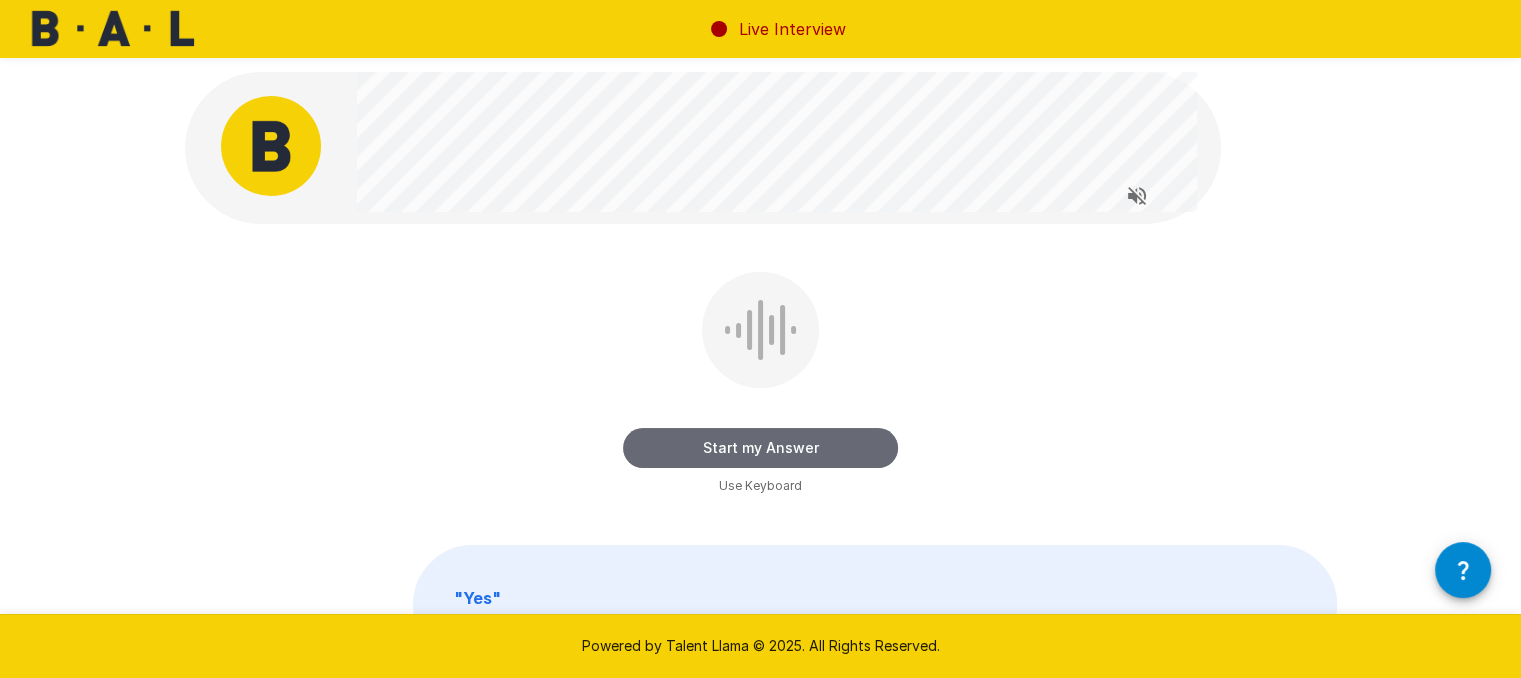 click on "Start my Answer" at bounding box center (760, 448) 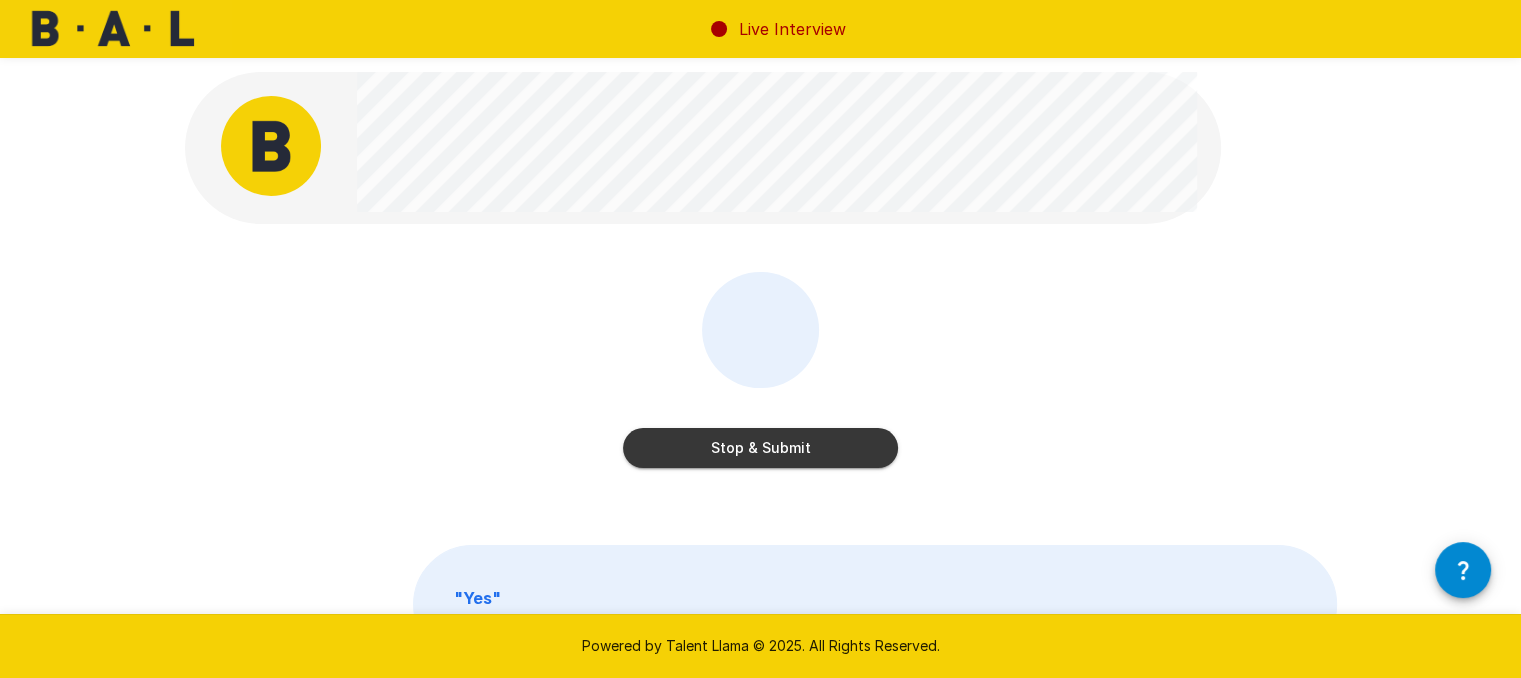 click on "Stop & Submit" at bounding box center (760, 448) 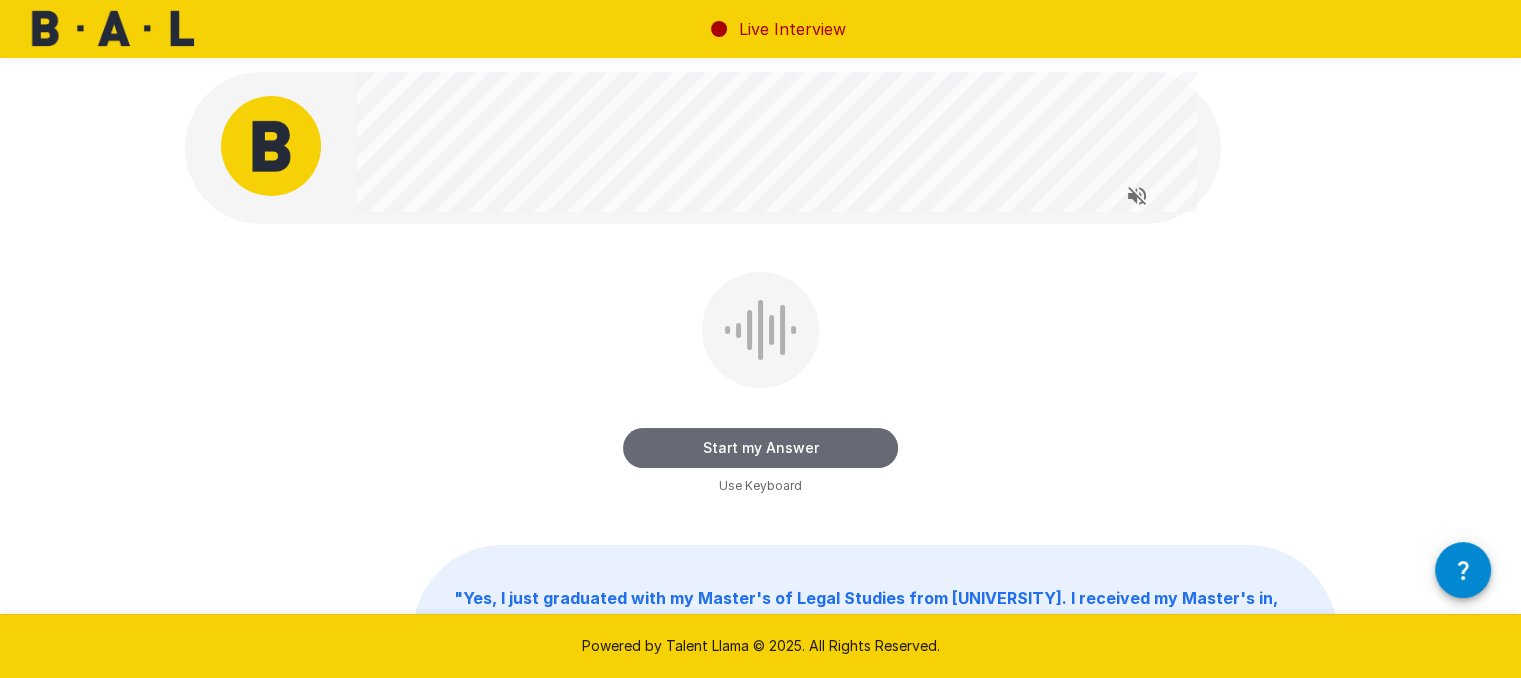 click on "Start my Answer" at bounding box center [760, 448] 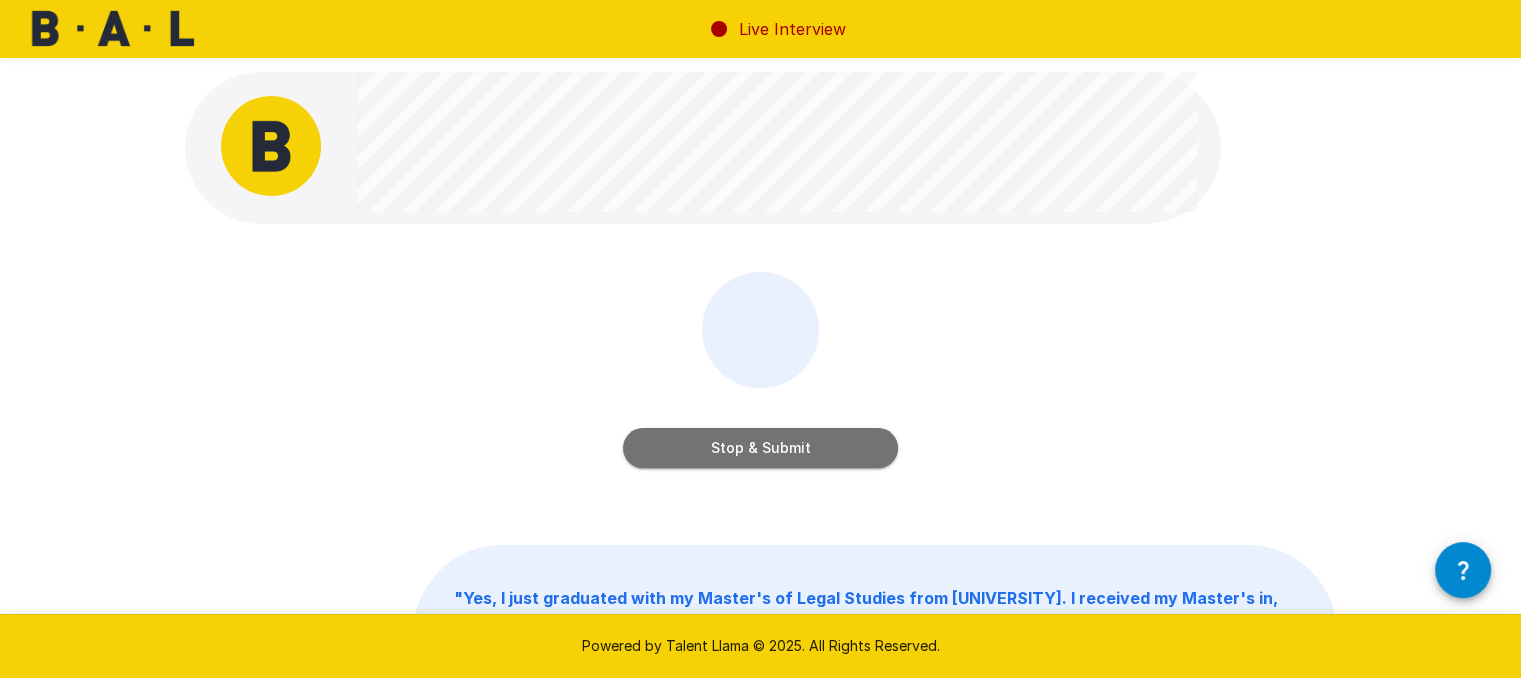 click on "Stop & Submit" at bounding box center (760, 448) 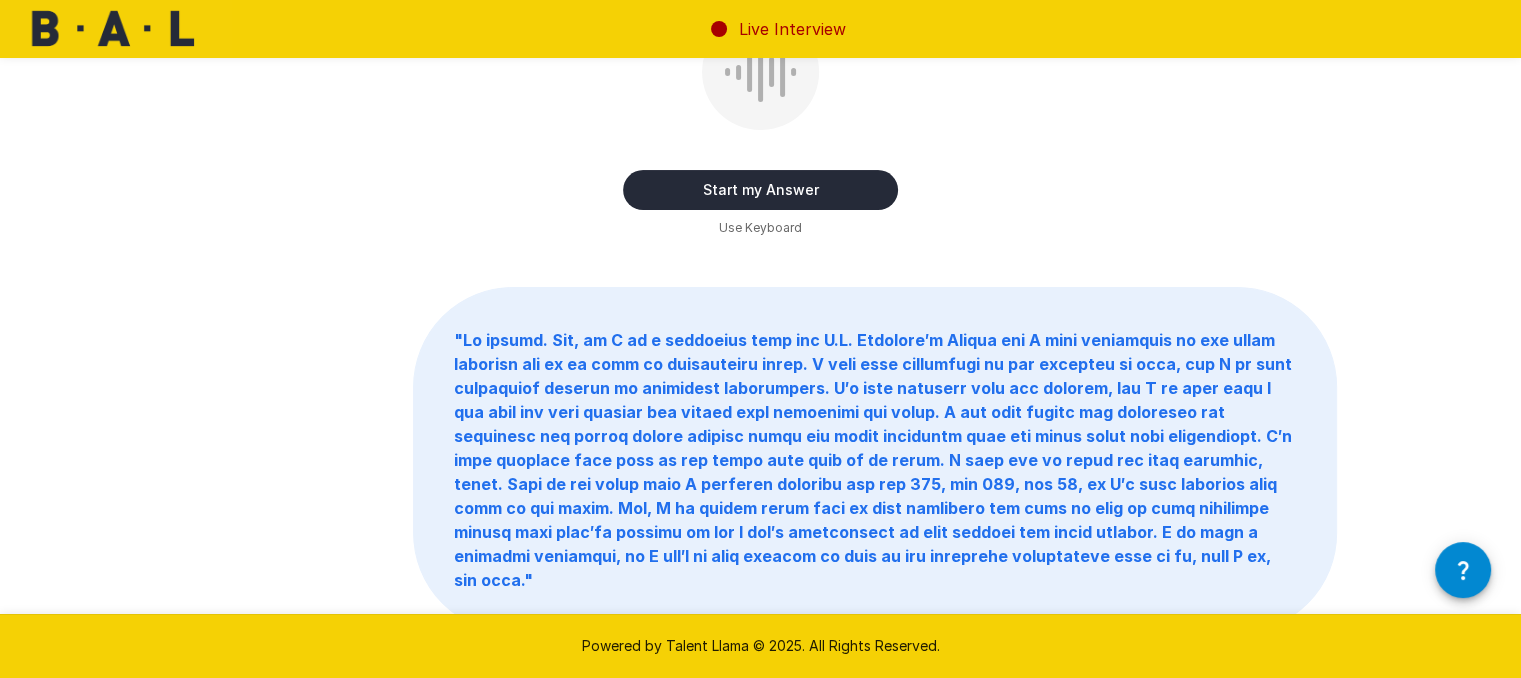 scroll, scrollTop: 257, scrollLeft: 0, axis: vertical 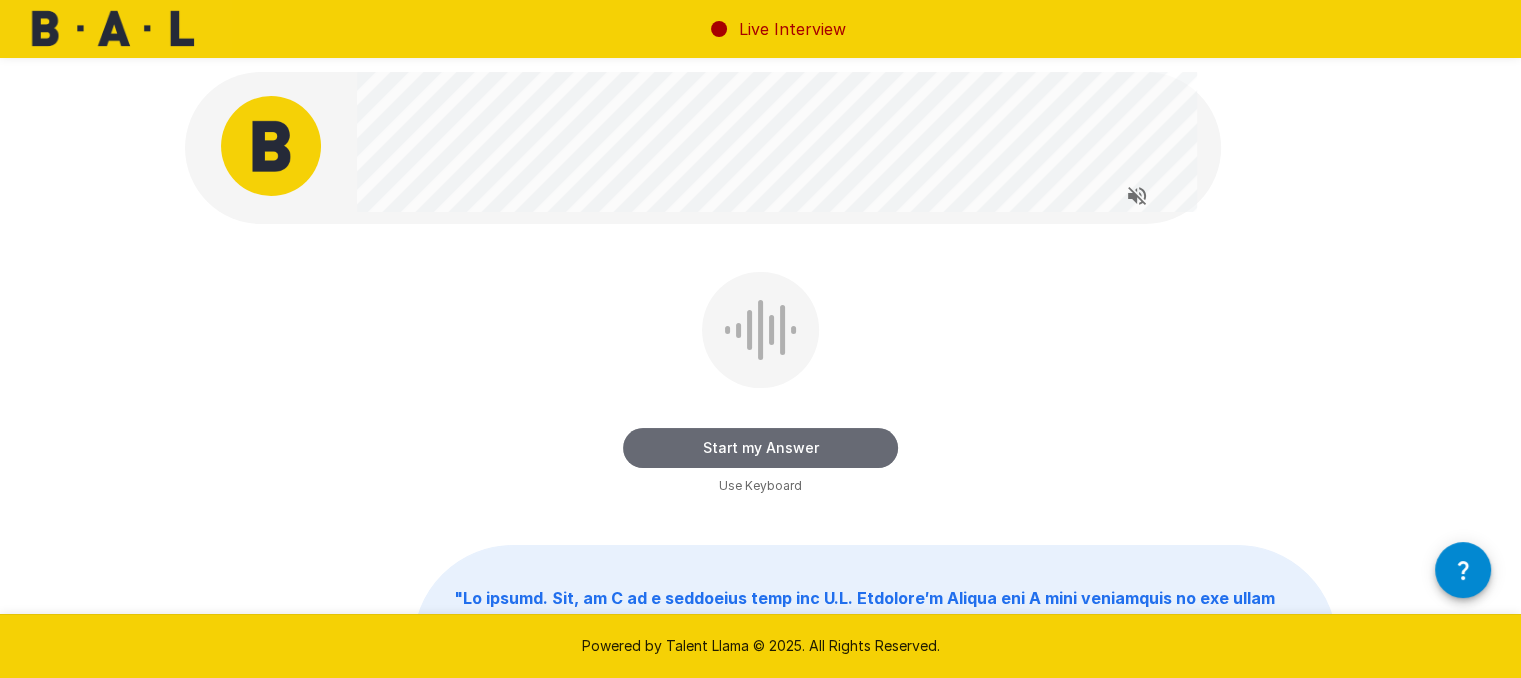 click on "Start my Answer" at bounding box center (760, 448) 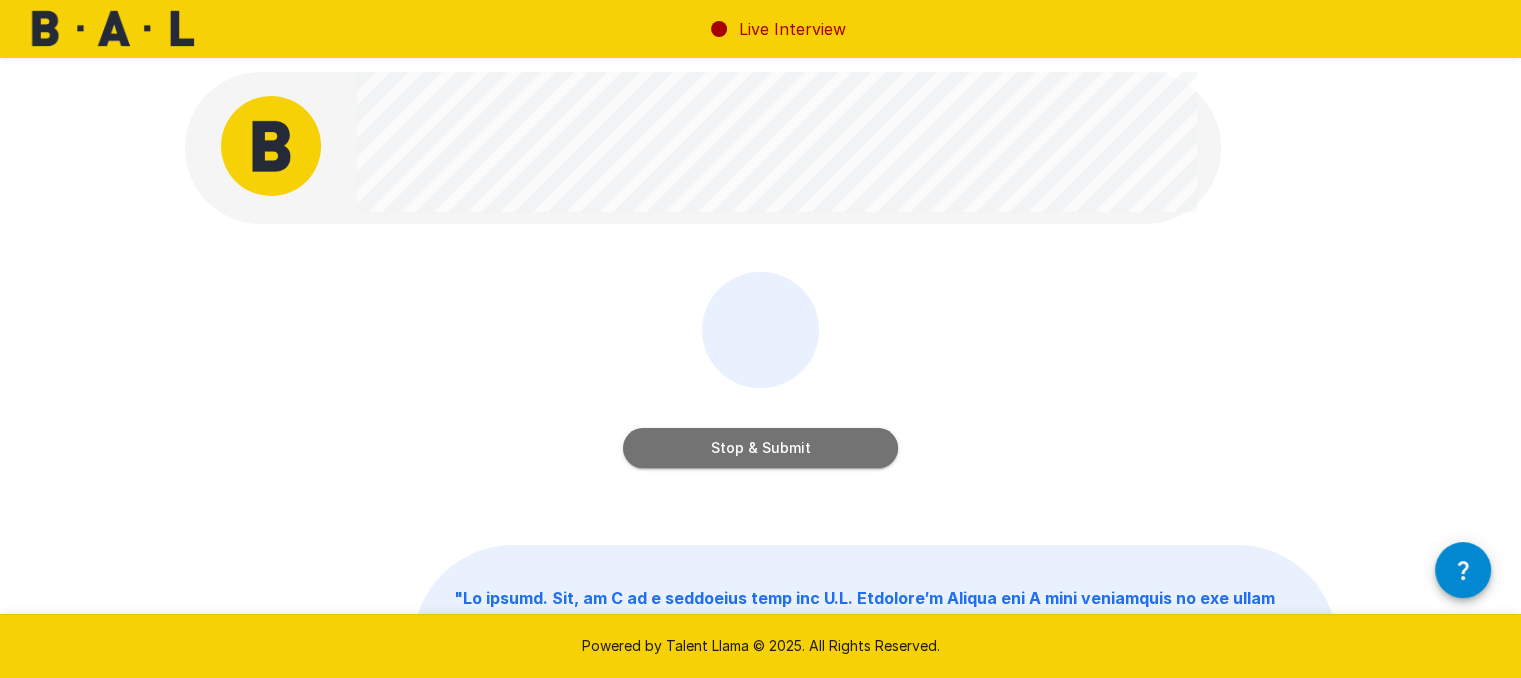 click on "Stop & Submit" at bounding box center [760, 448] 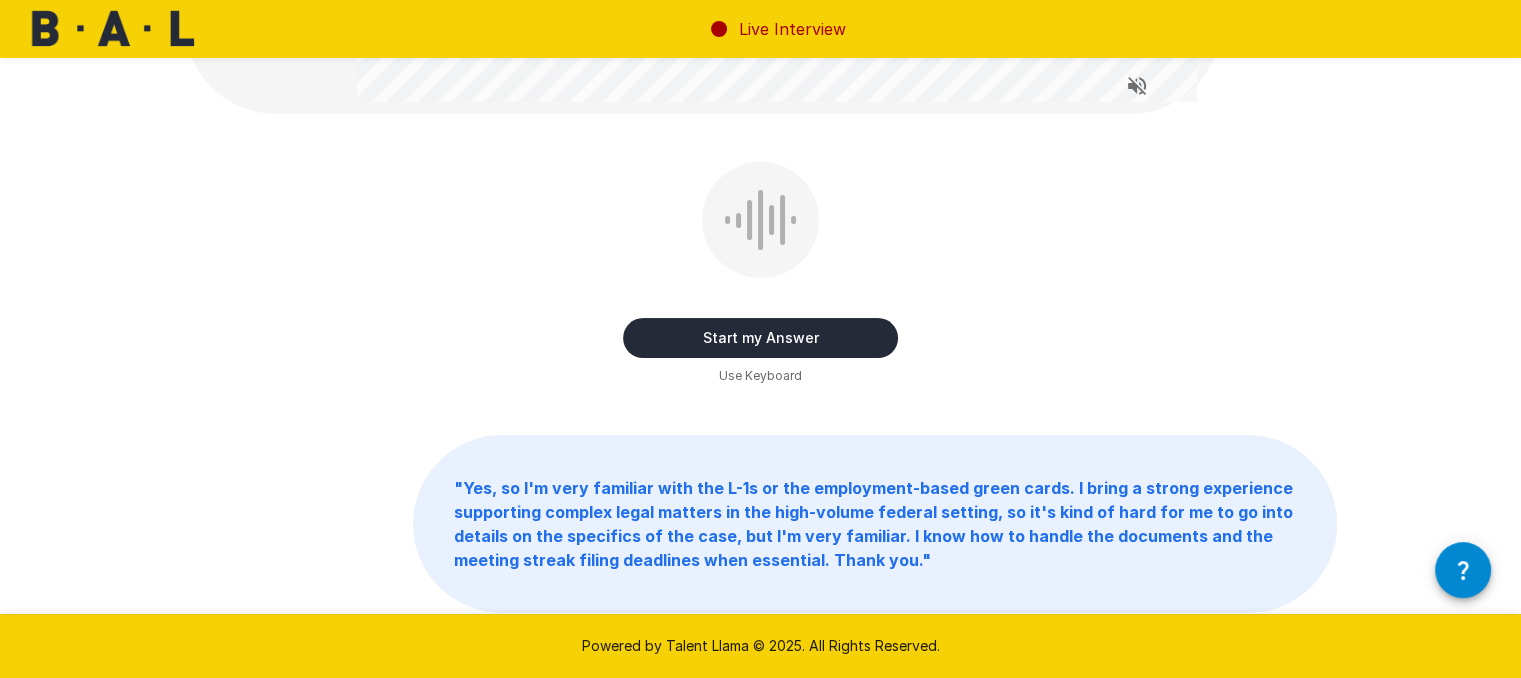 scroll, scrollTop: 0, scrollLeft: 0, axis: both 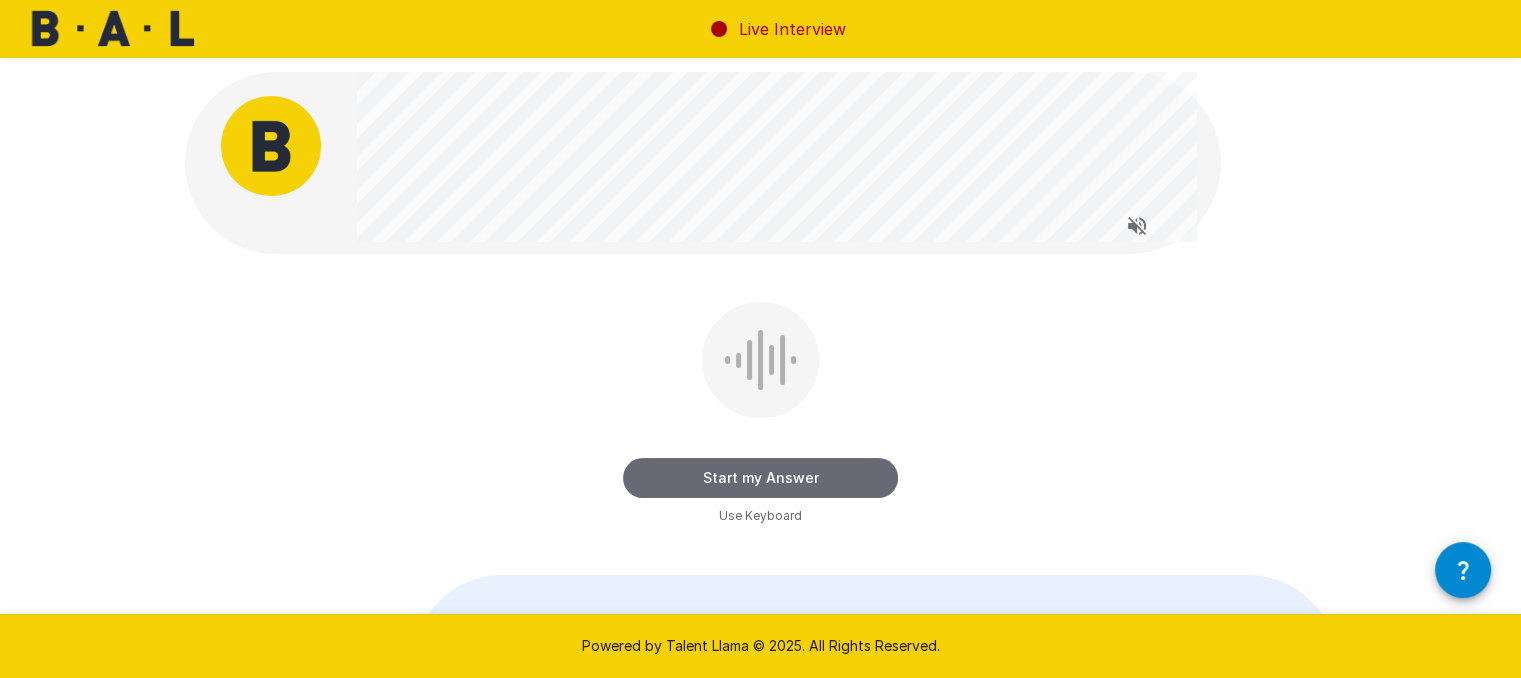 click on "Start my Answer" at bounding box center (760, 478) 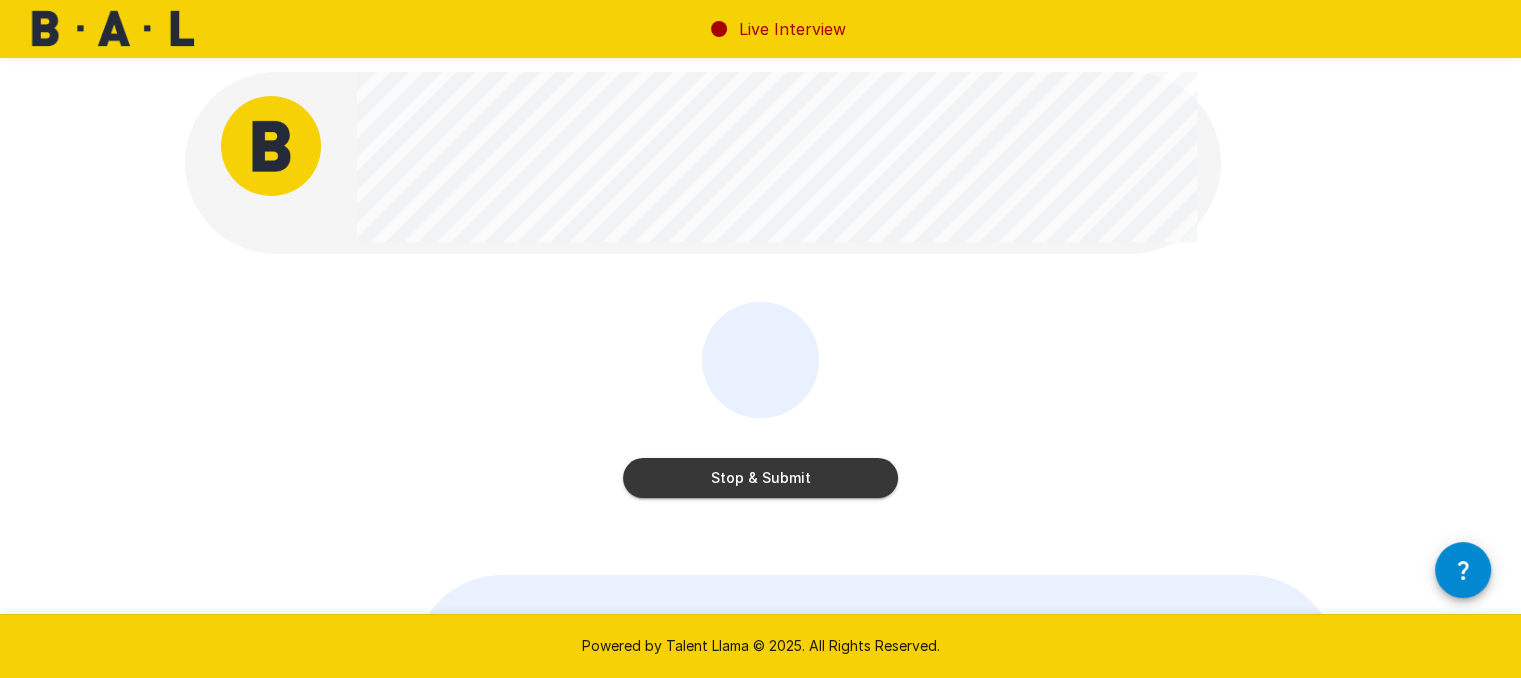 click on "Stop & Submit" at bounding box center (760, 478) 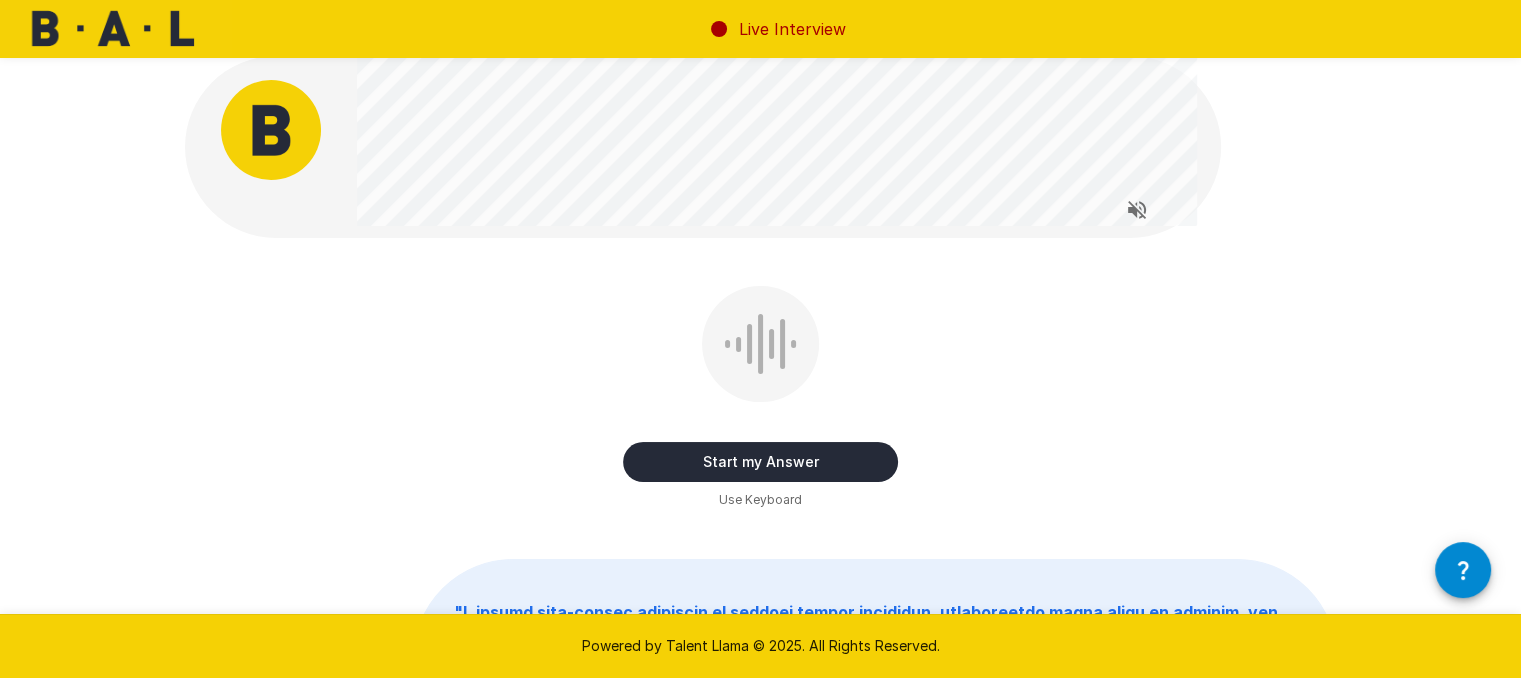 scroll, scrollTop: 10, scrollLeft: 0, axis: vertical 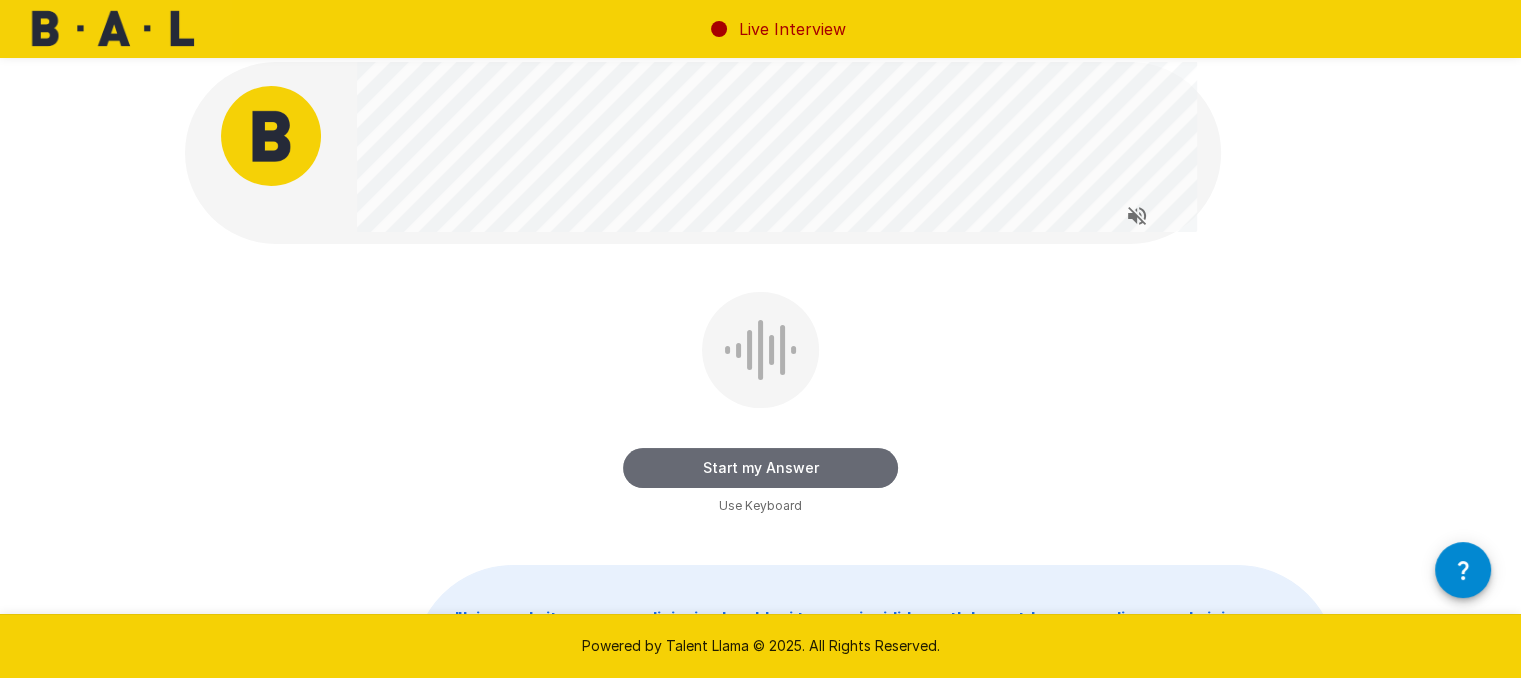 click on "Start my Answer" at bounding box center (760, 468) 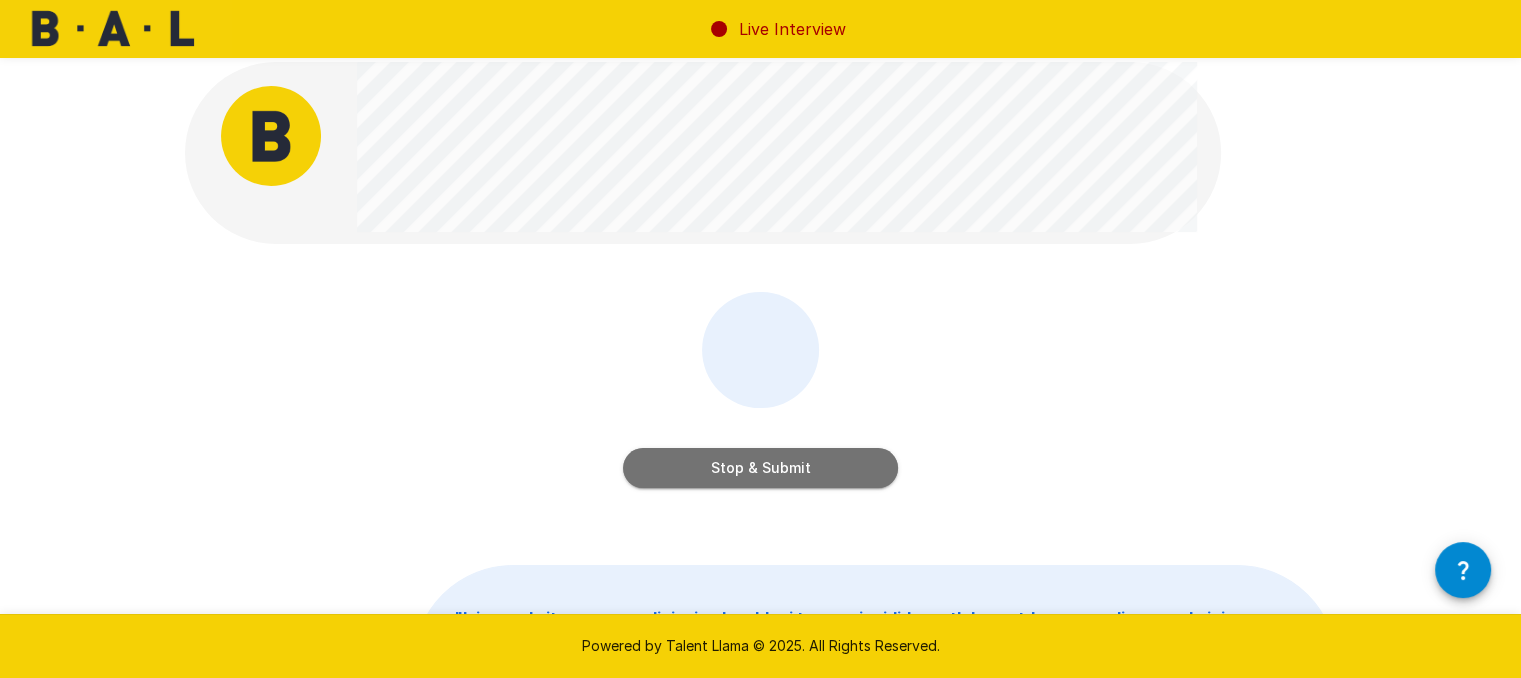 click on "Stop & Submit" at bounding box center (760, 468) 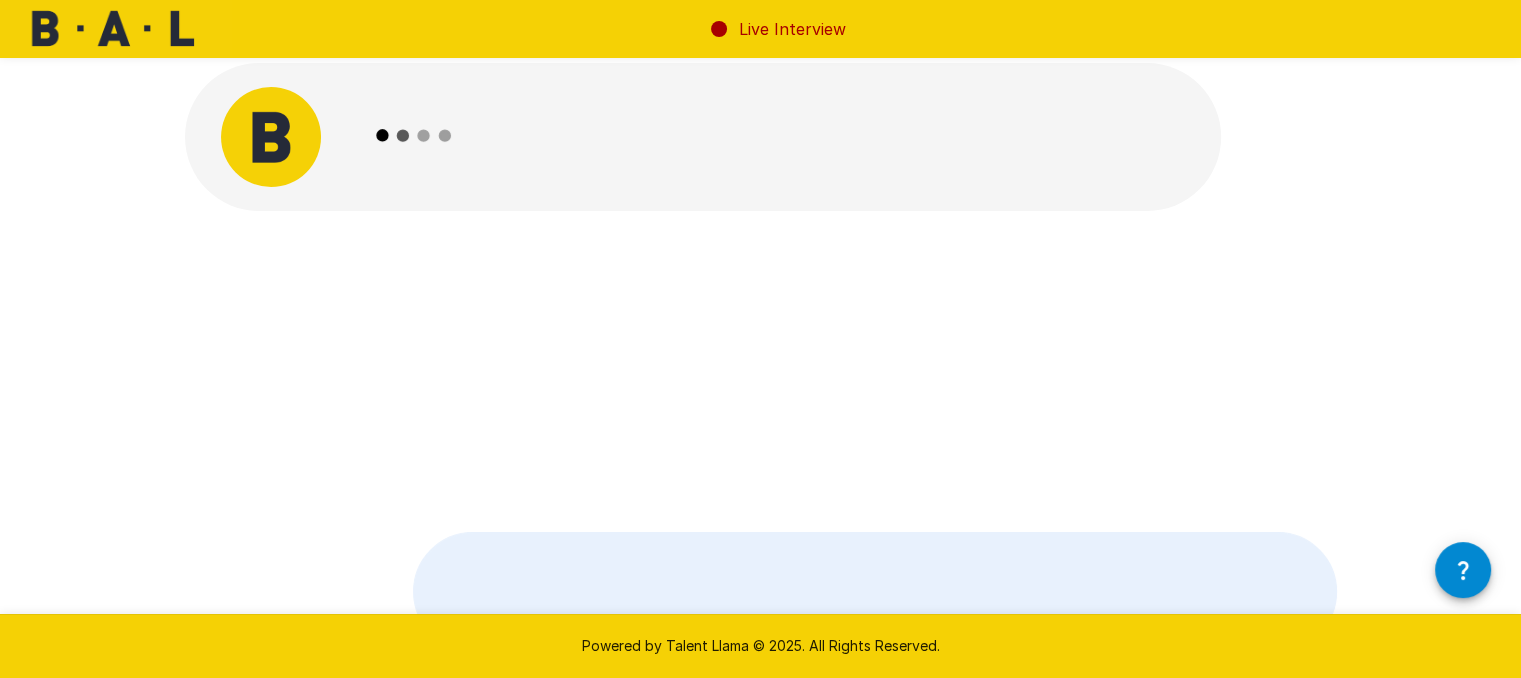 scroll, scrollTop: 10, scrollLeft: 0, axis: vertical 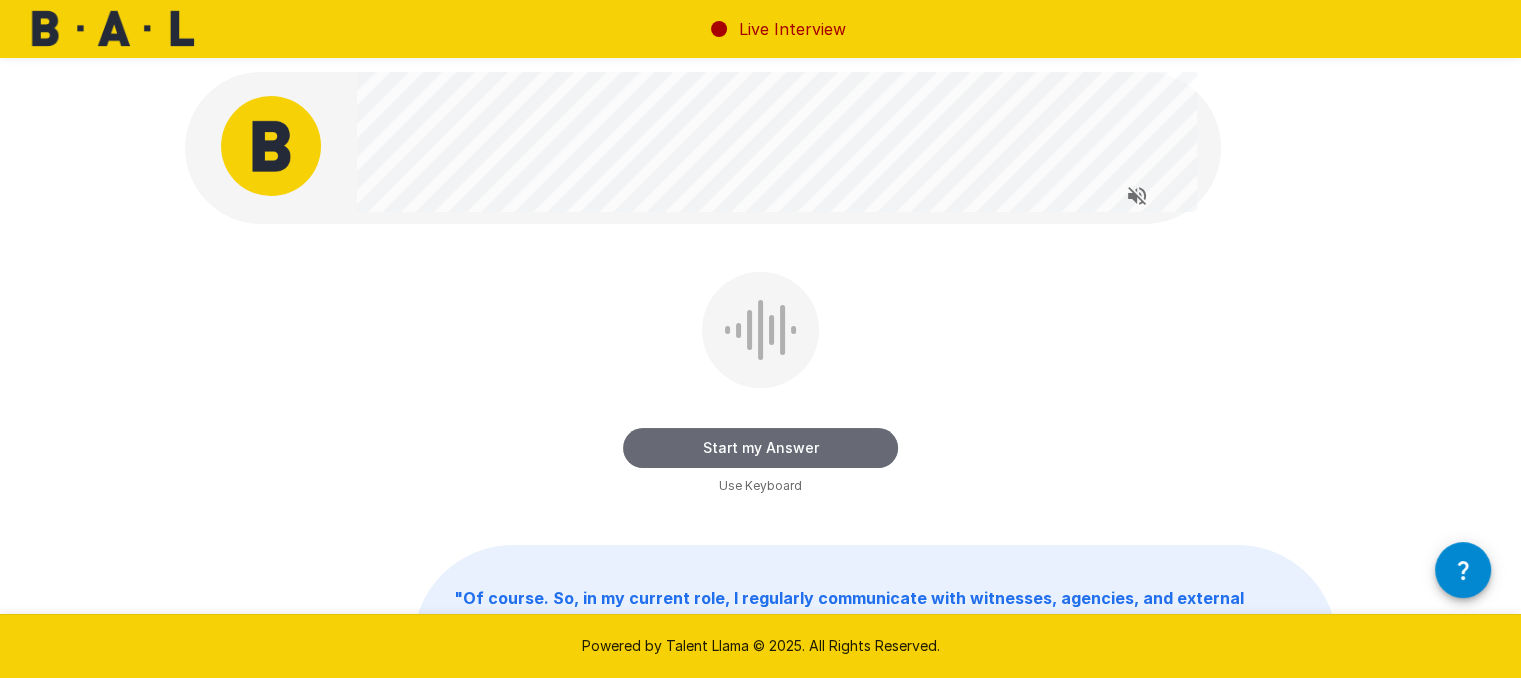 click on "Start my Answer" at bounding box center (760, 448) 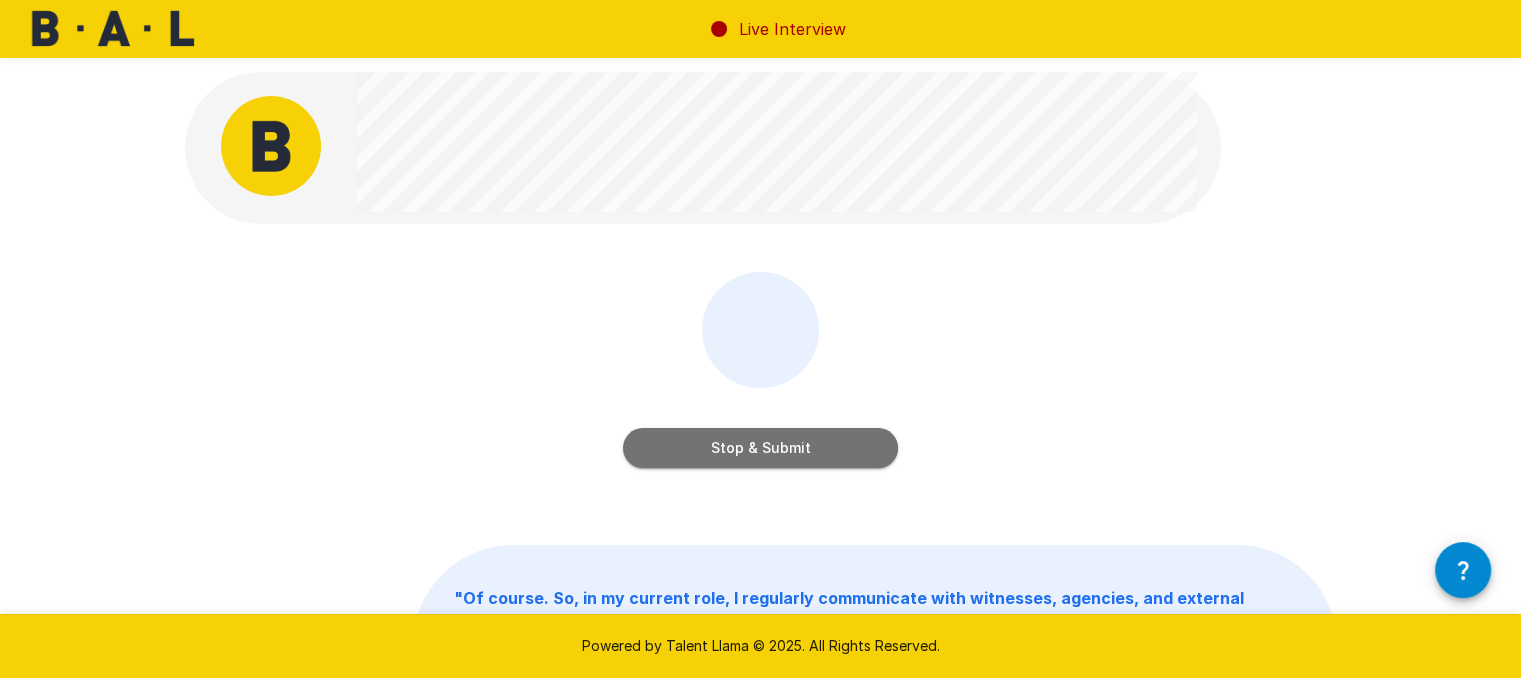 click on "Stop & Submit" at bounding box center [760, 448] 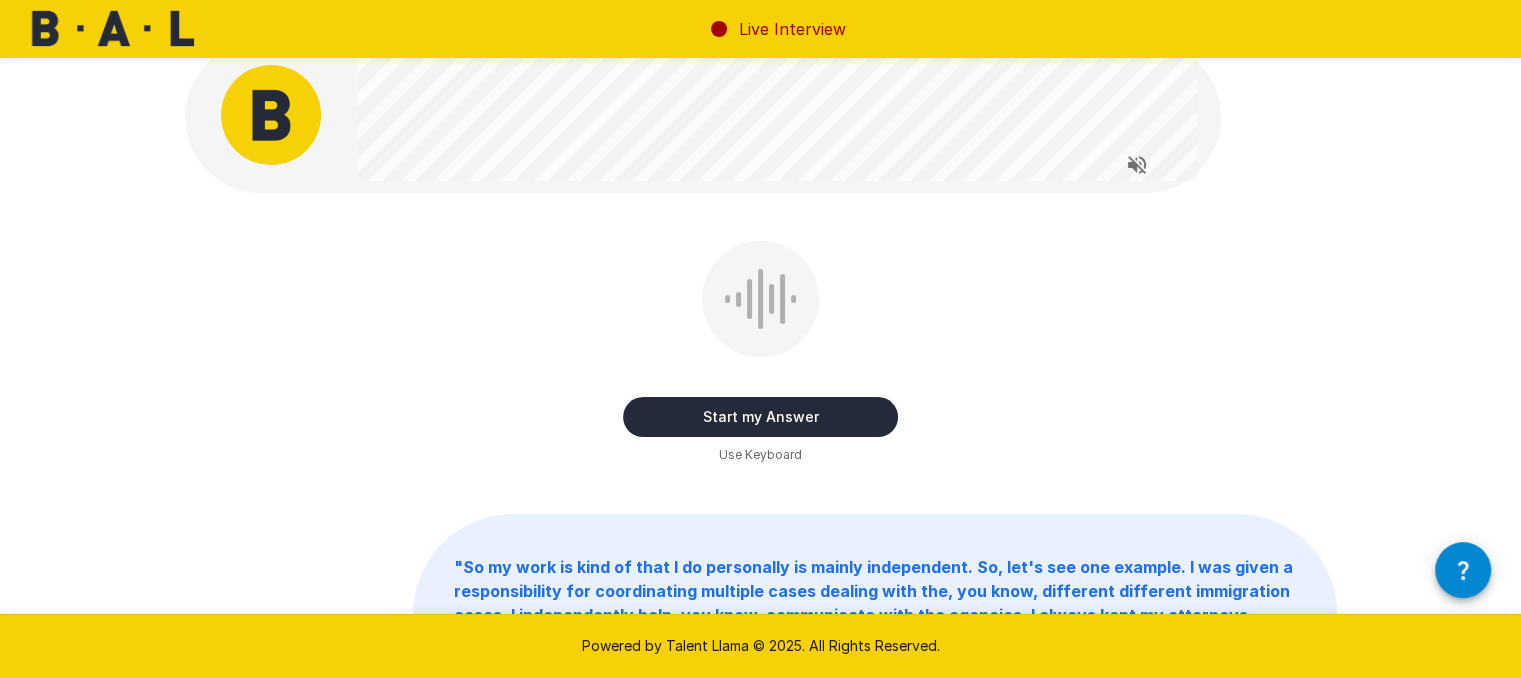 scroll, scrollTop: 0, scrollLeft: 0, axis: both 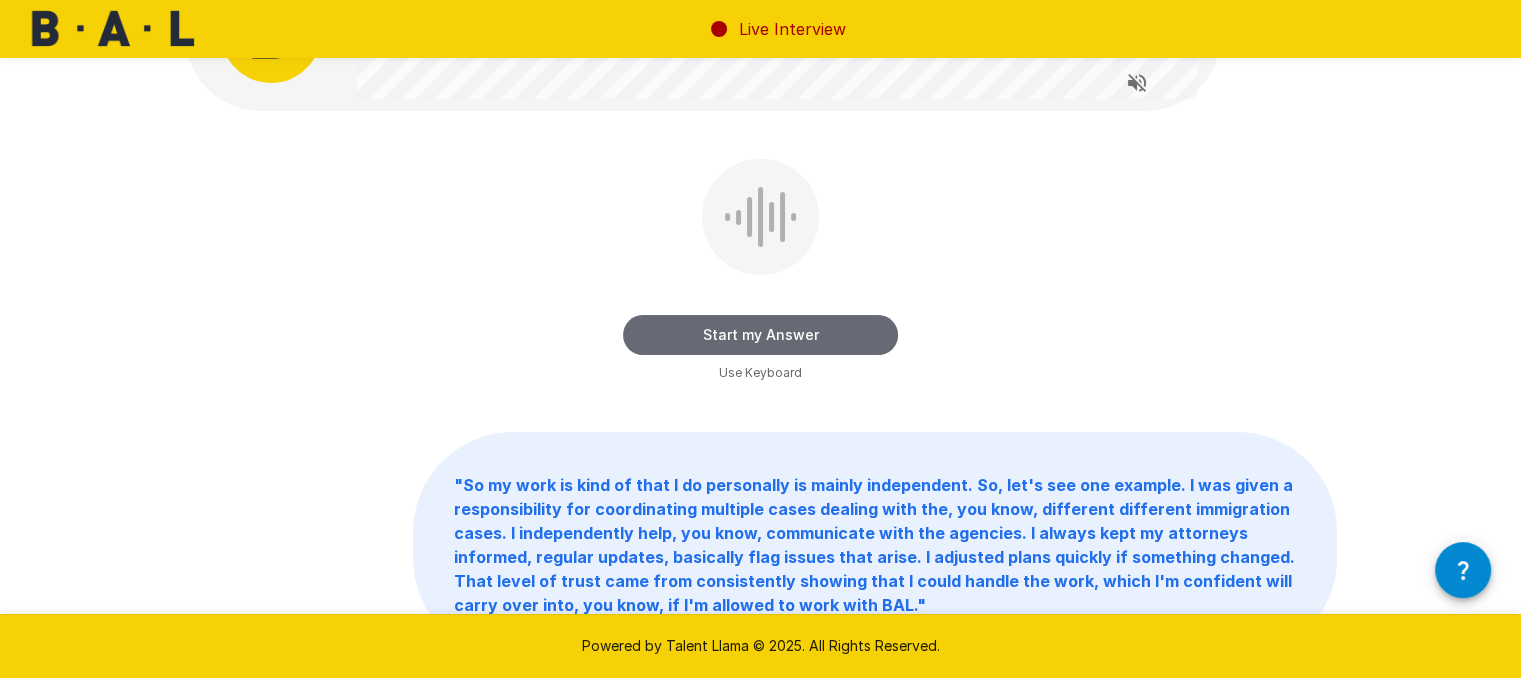 click on "Start my Answer" at bounding box center [760, 335] 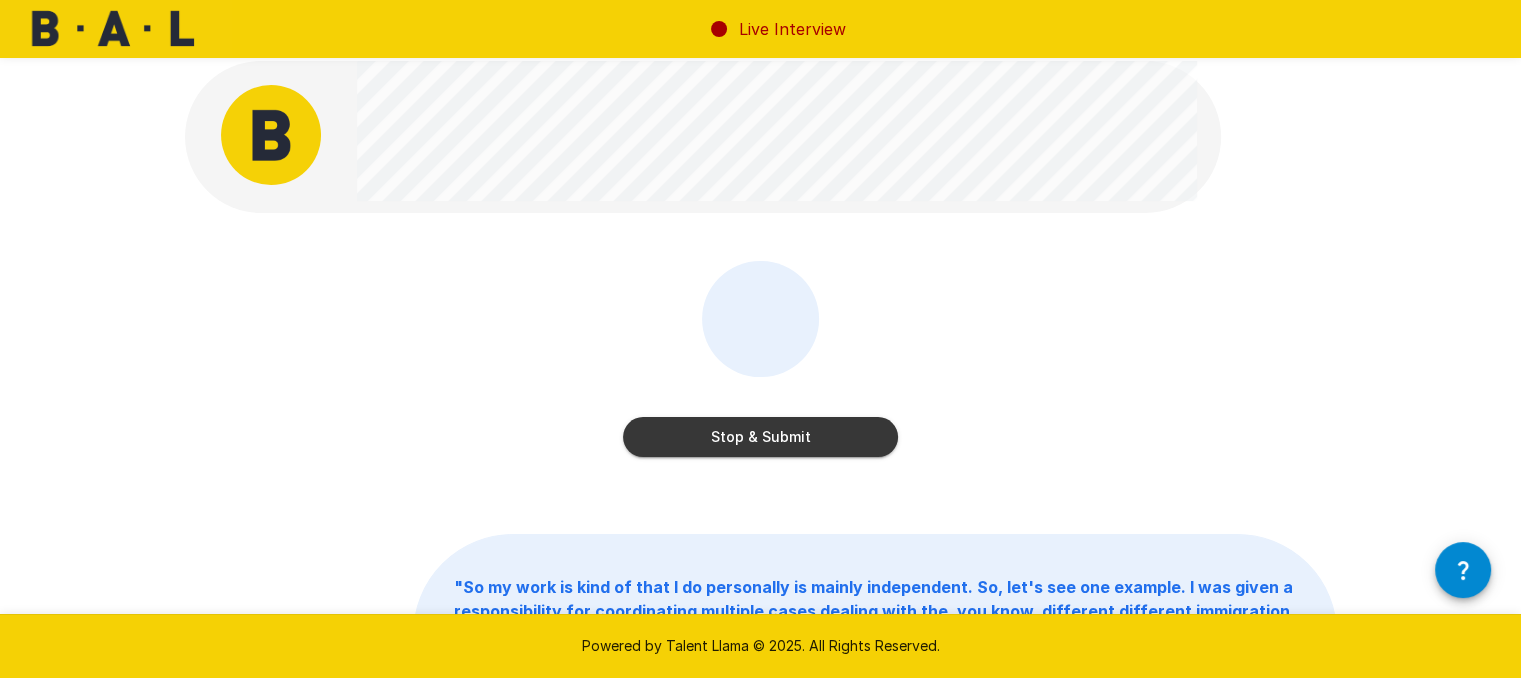 scroll, scrollTop: 7, scrollLeft: 0, axis: vertical 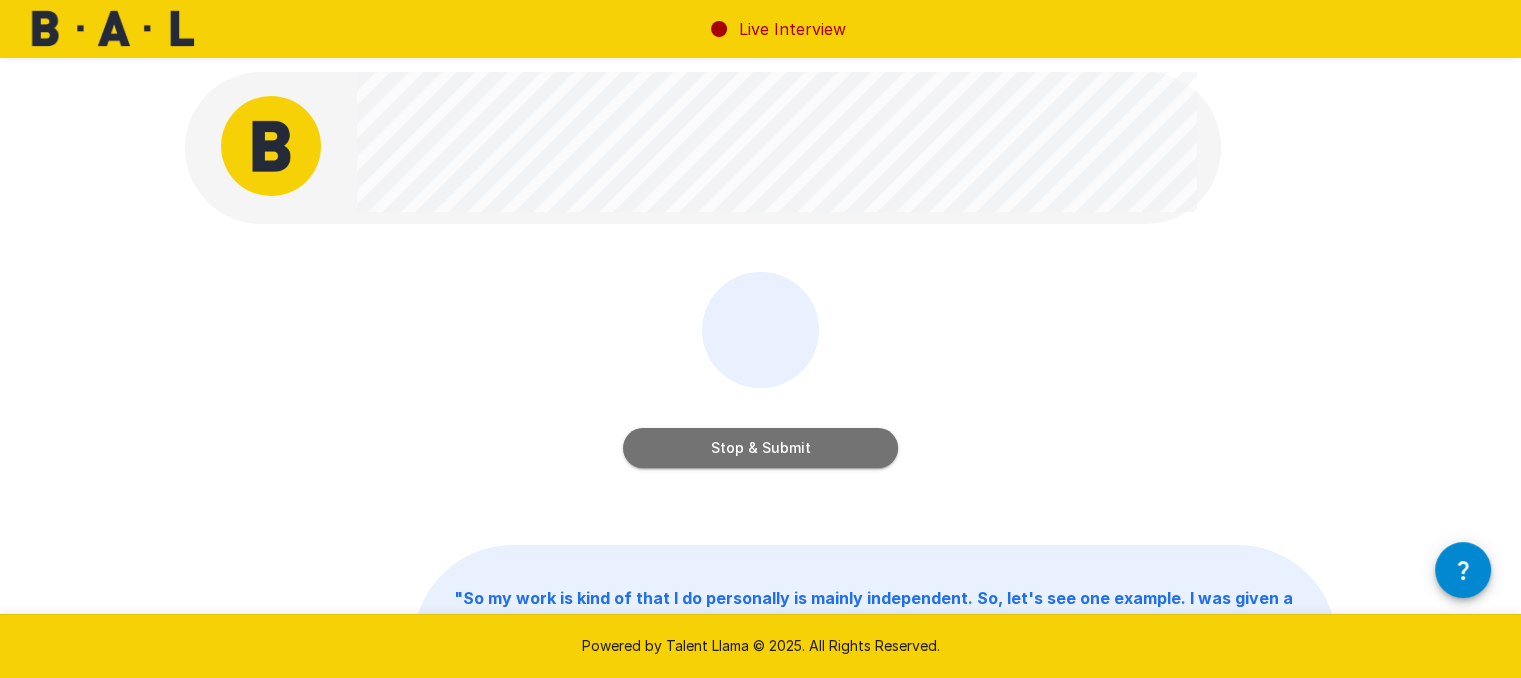 click on "Stop & Submit" at bounding box center (760, 448) 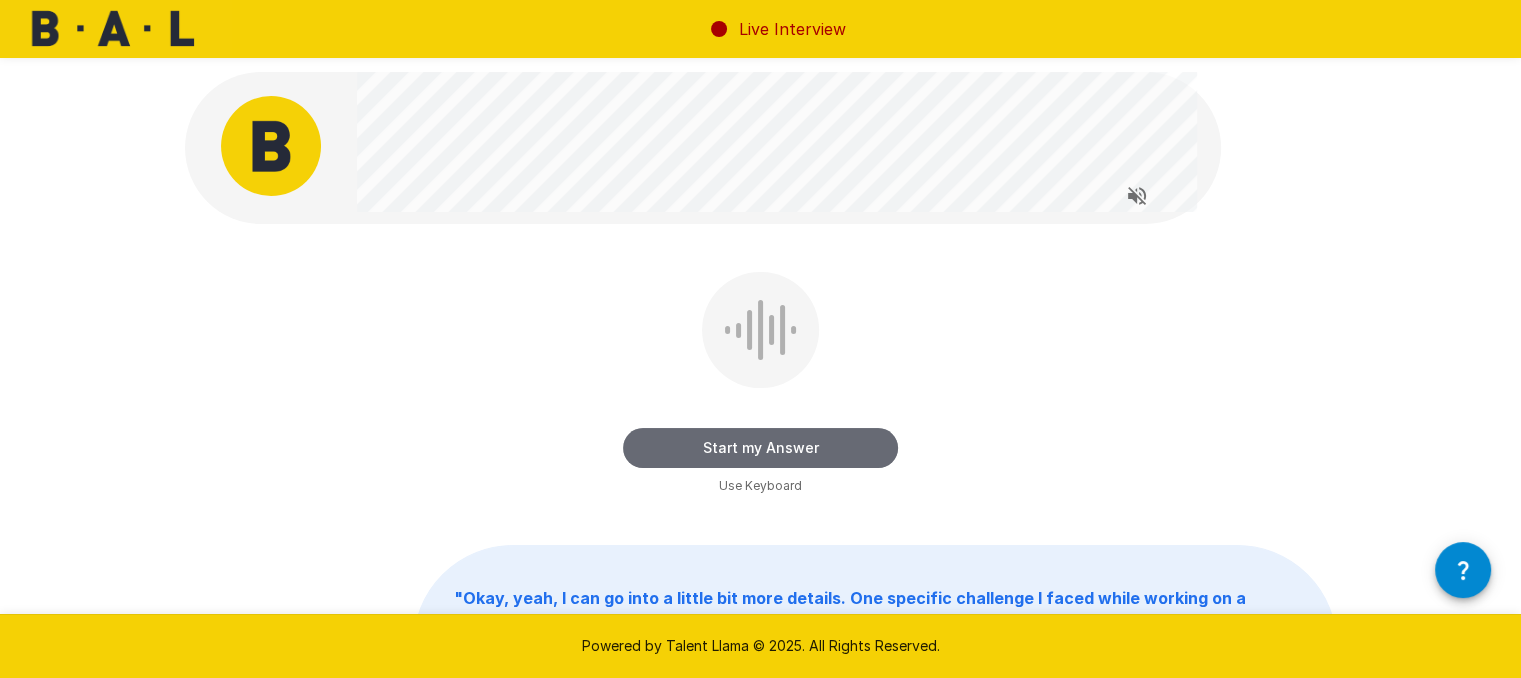 click on "Start my Answer" at bounding box center (760, 448) 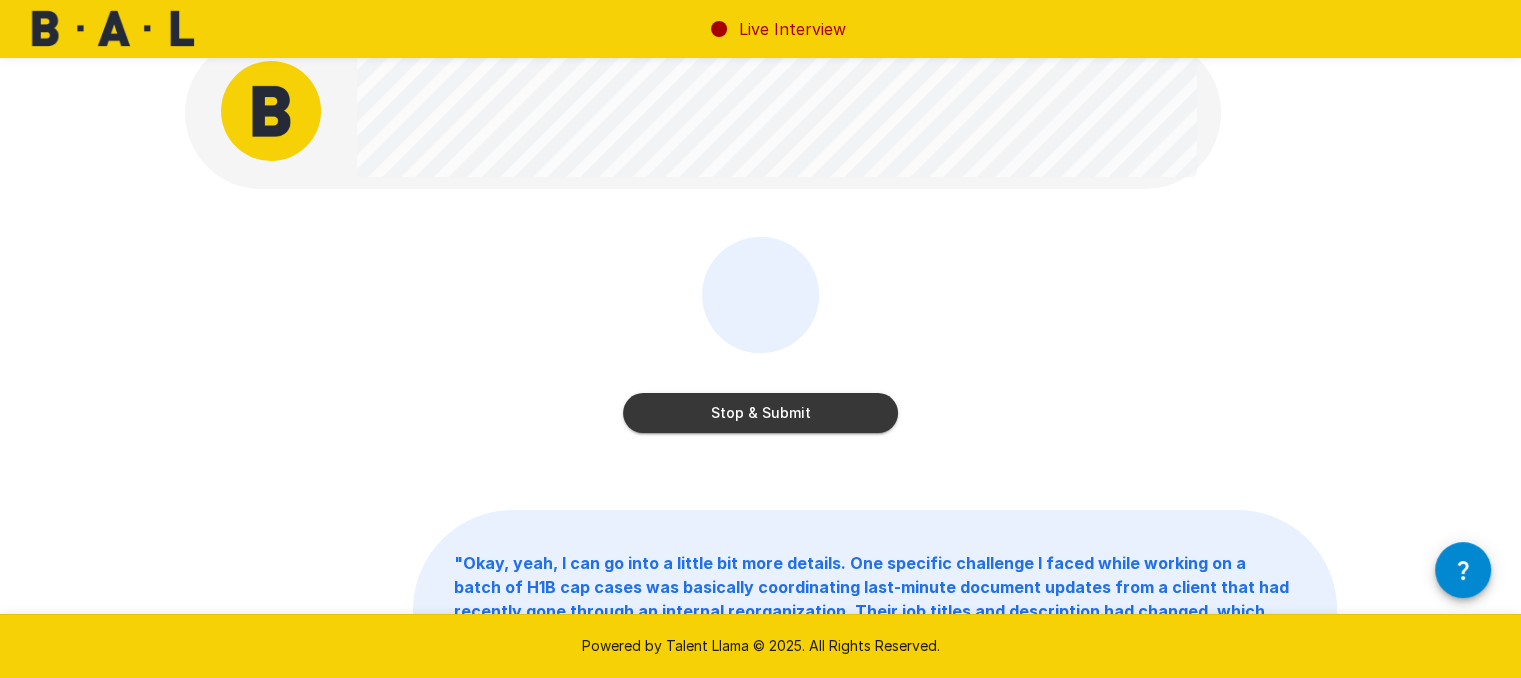 scroll, scrollTop: 36, scrollLeft: 0, axis: vertical 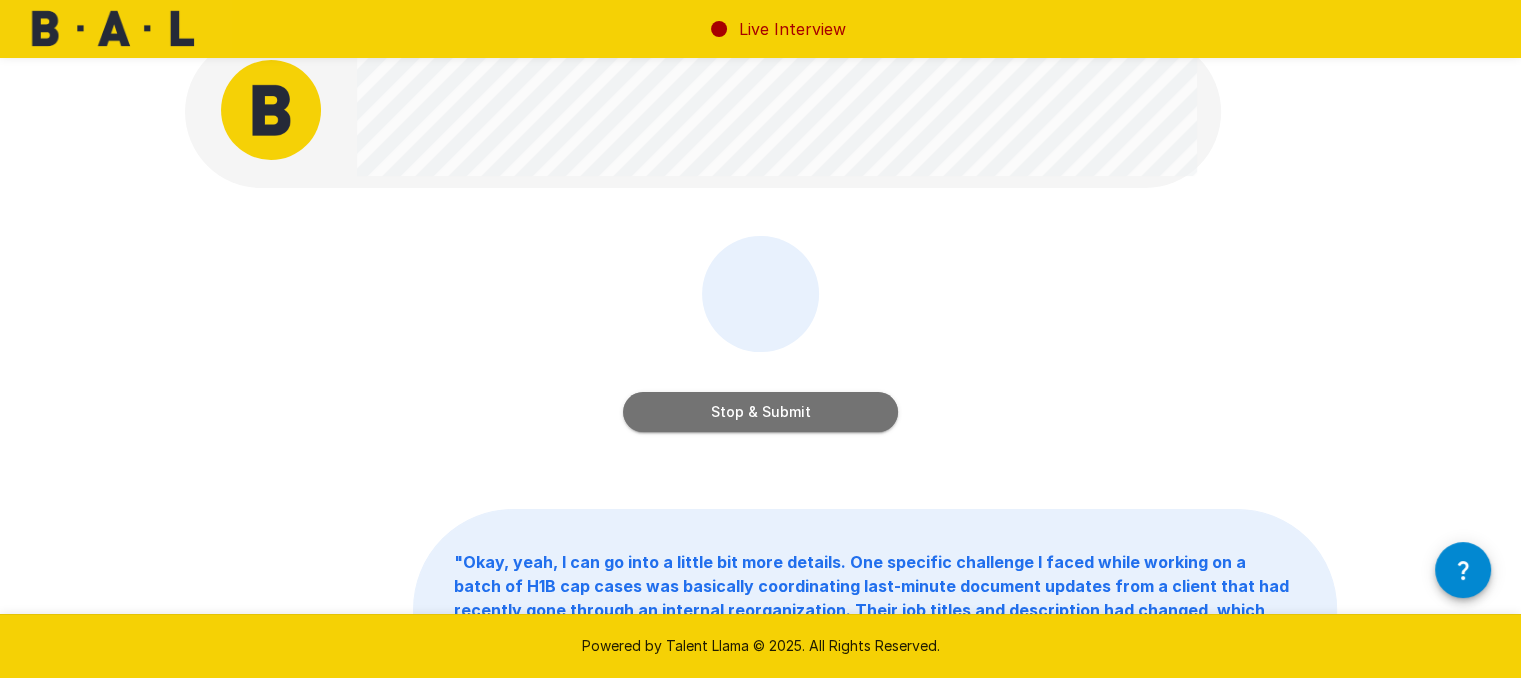 click on "Stop & Submit" at bounding box center [760, 412] 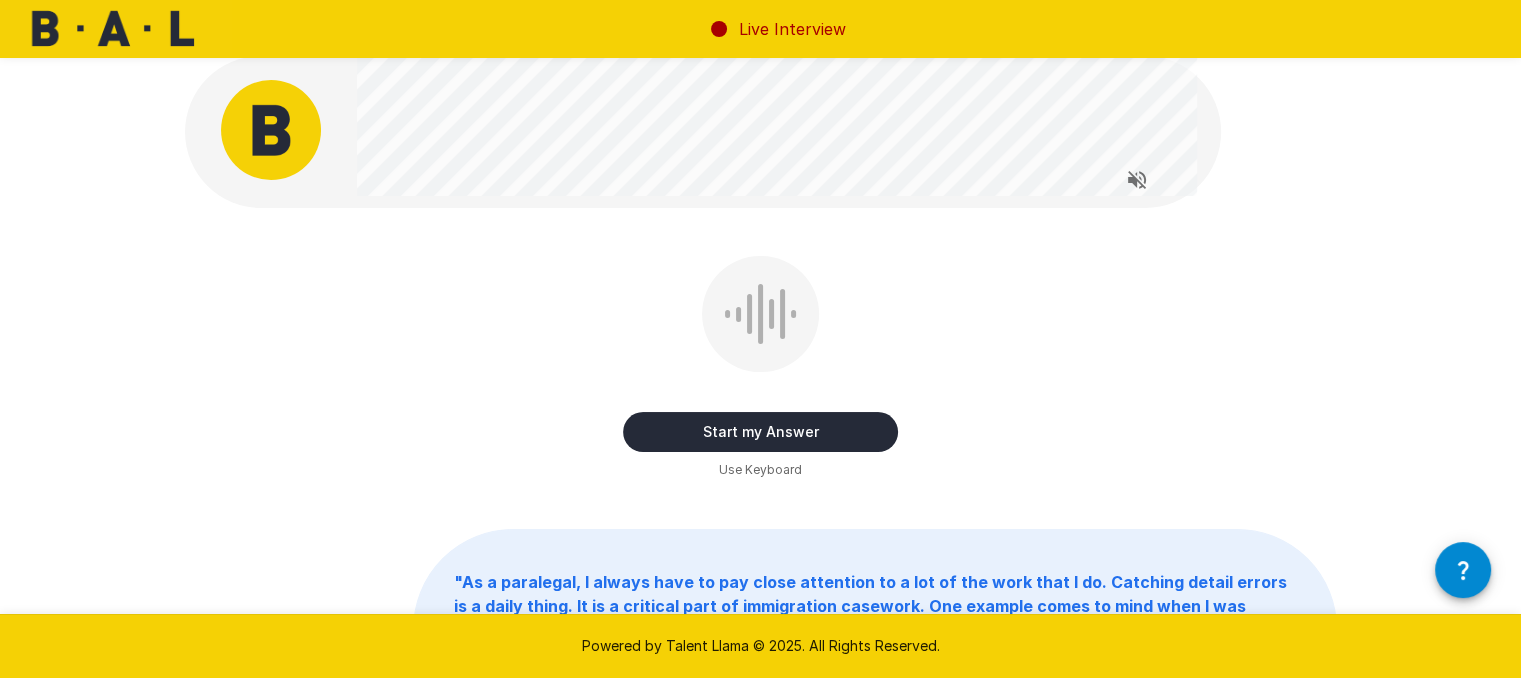 scroll, scrollTop: 19, scrollLeft: 0, axis: vertical 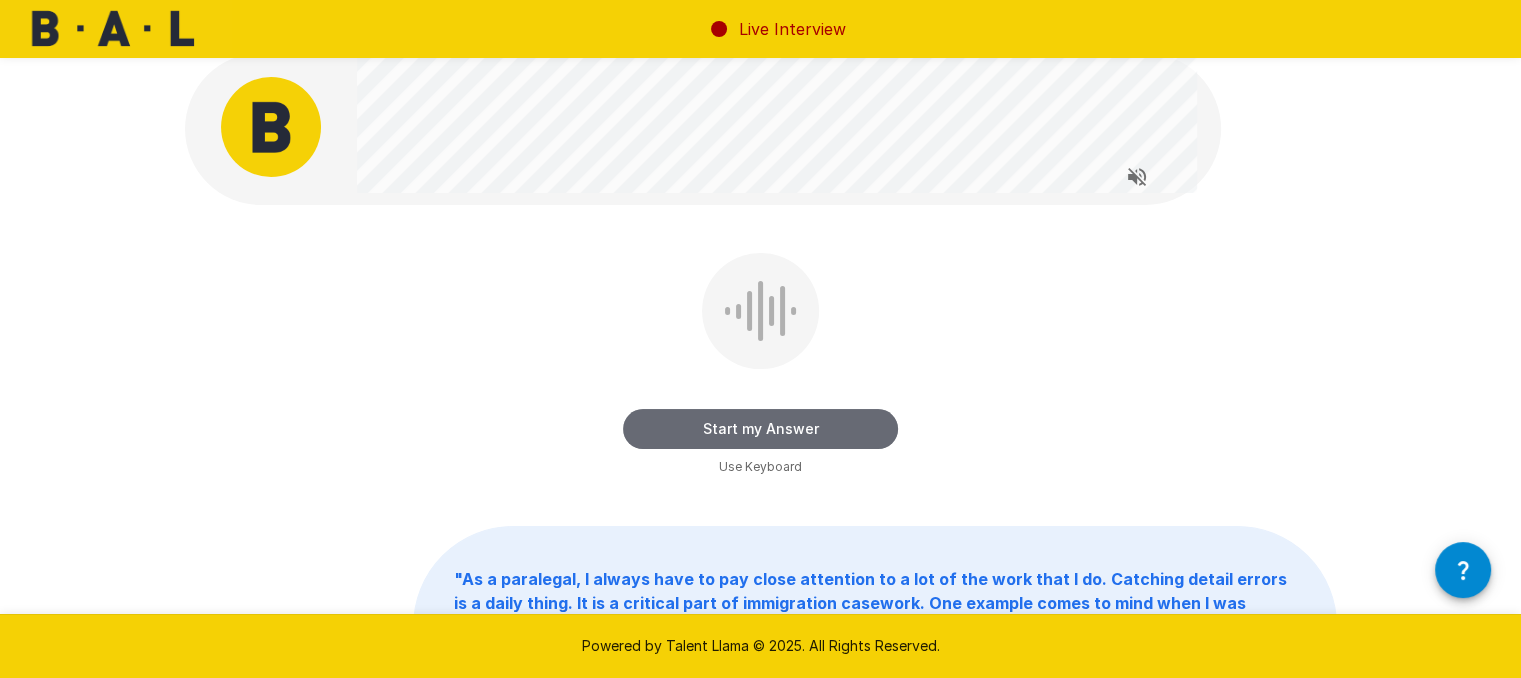 click on "Start my Answer" at bounding box center (760, 429) 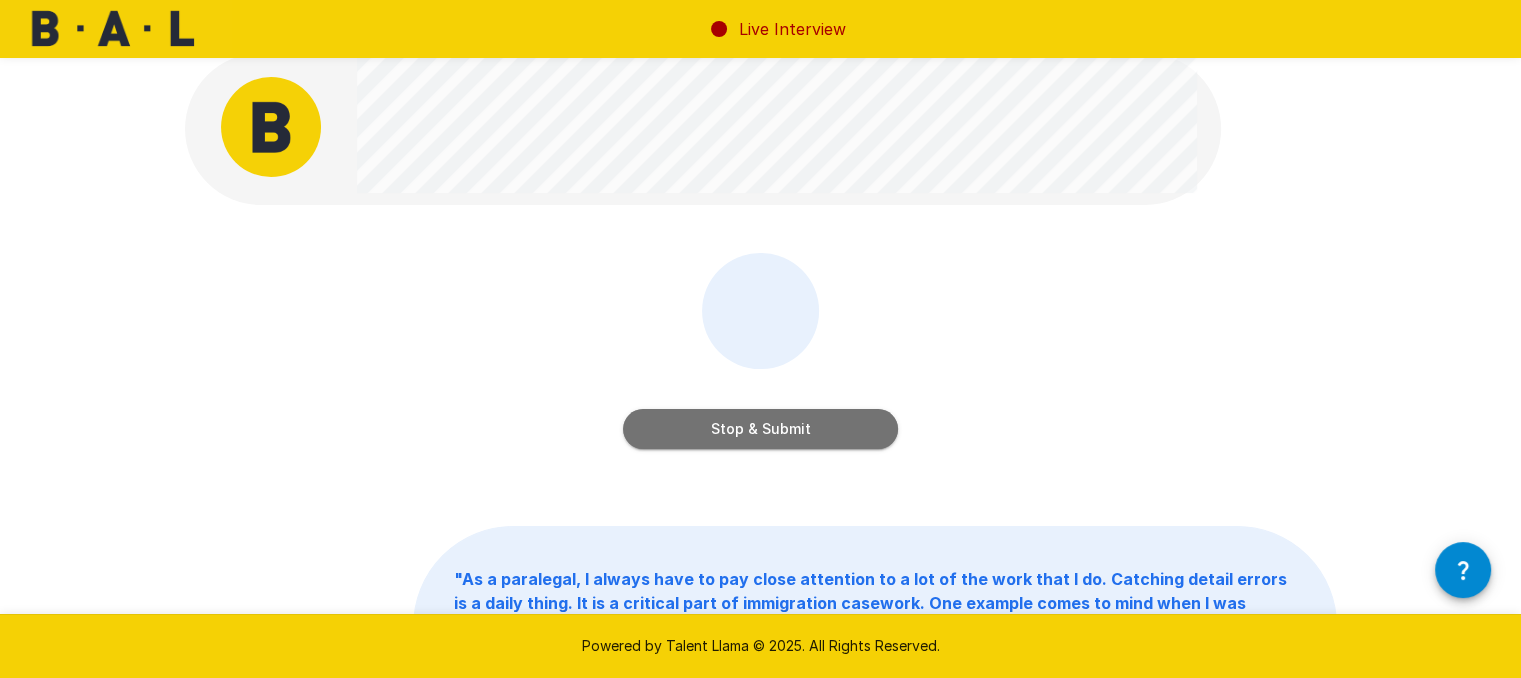 click on "Stop & Submit" at bounding box center [760, 429] 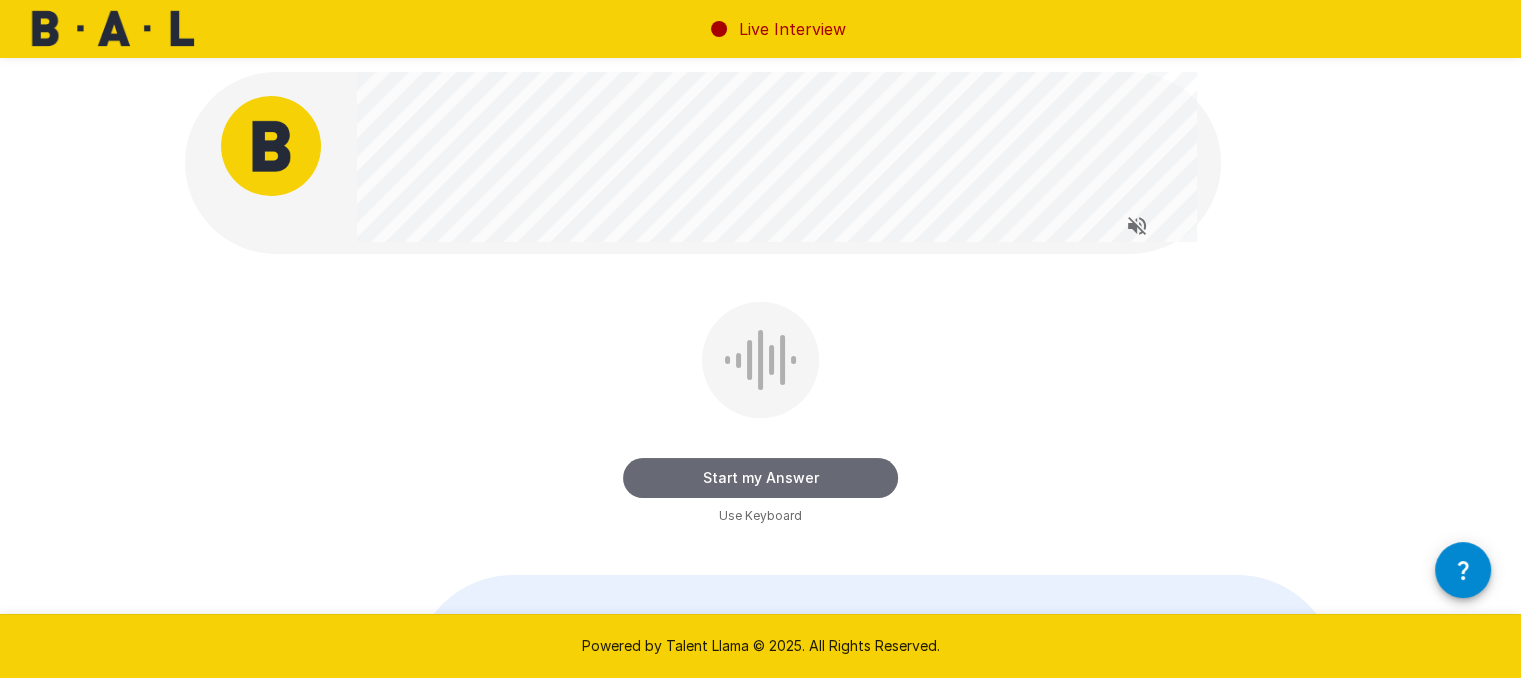 click on "Start my Answer" at bounding box center [760, 478] 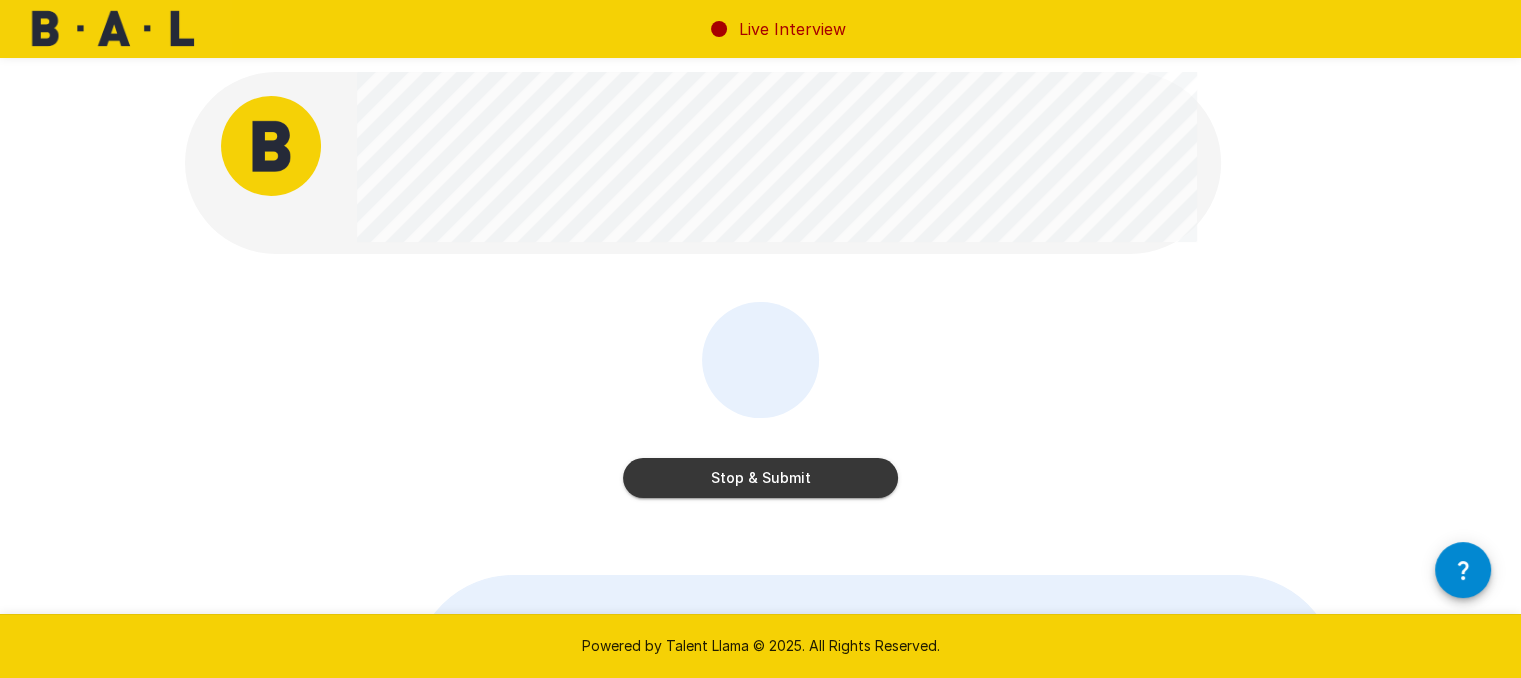 click on "Stop & Submit" at bounding box center [760, 478] 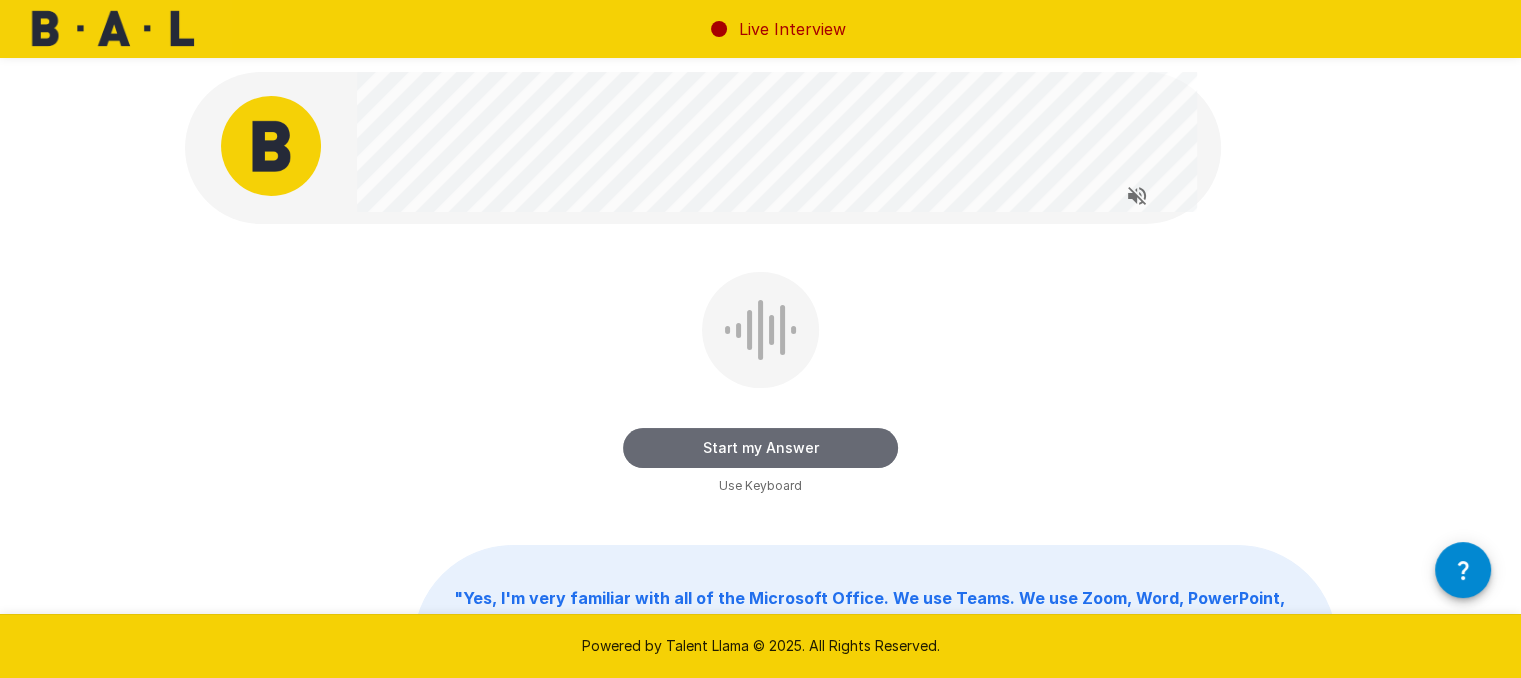click on "Start my Answer" at bounding box center [760, 448] 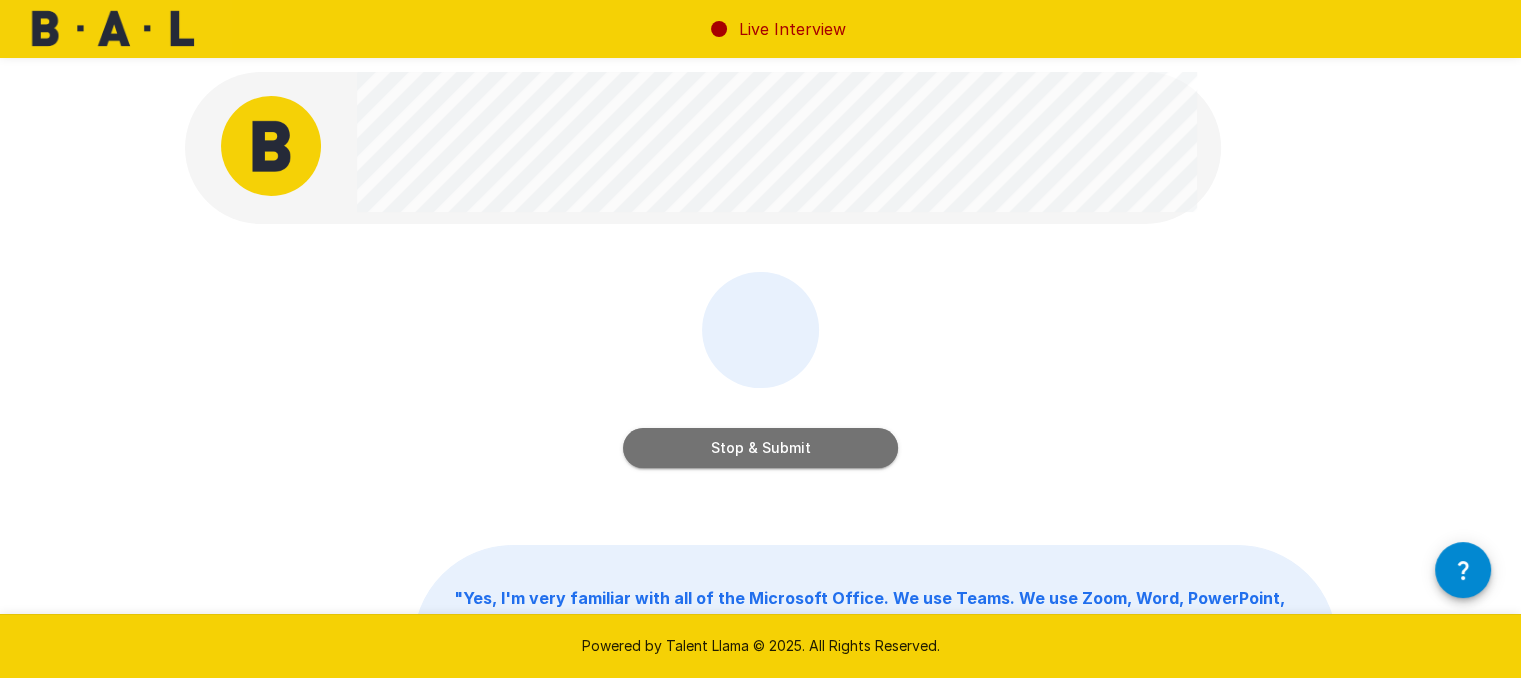 click on "Stop & Submit" at bounding box center (760, 448) 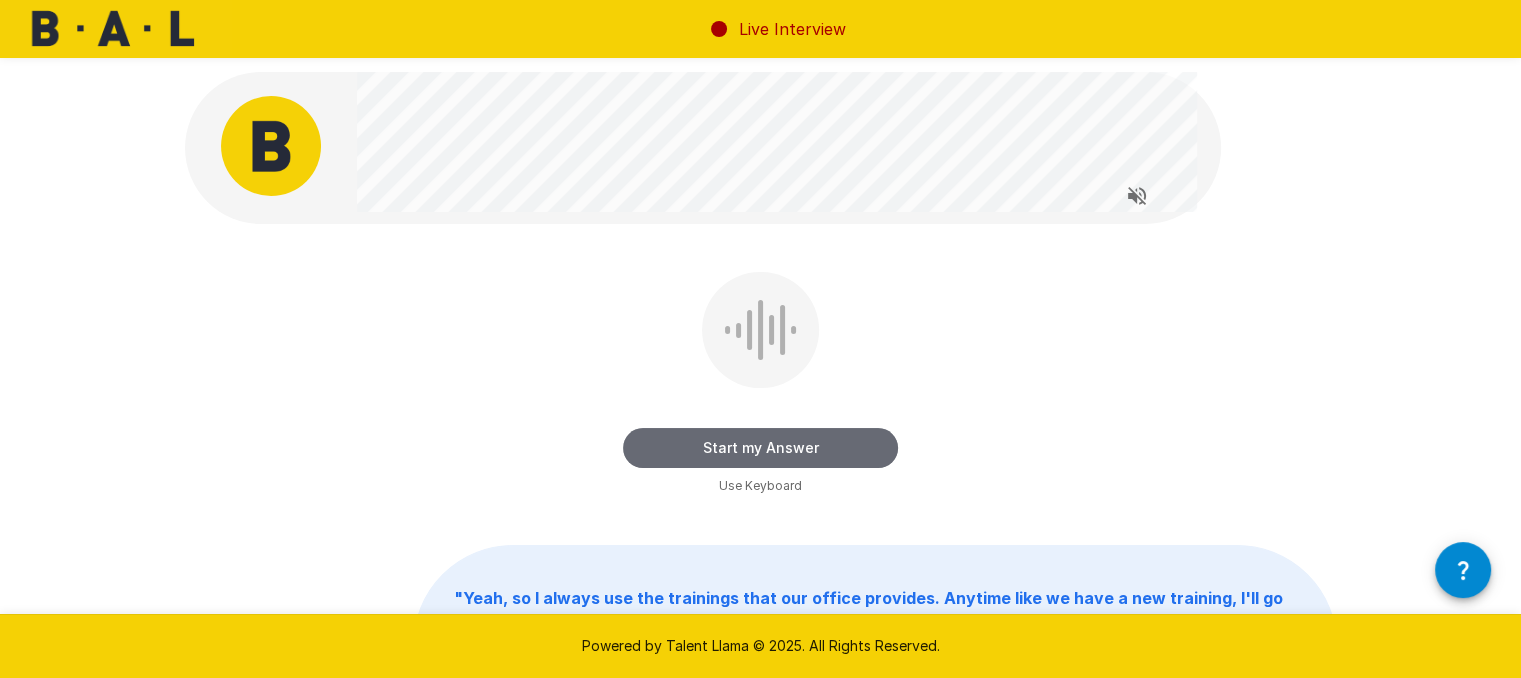 click on "Start my Answer" at bounding box center [760, 448] 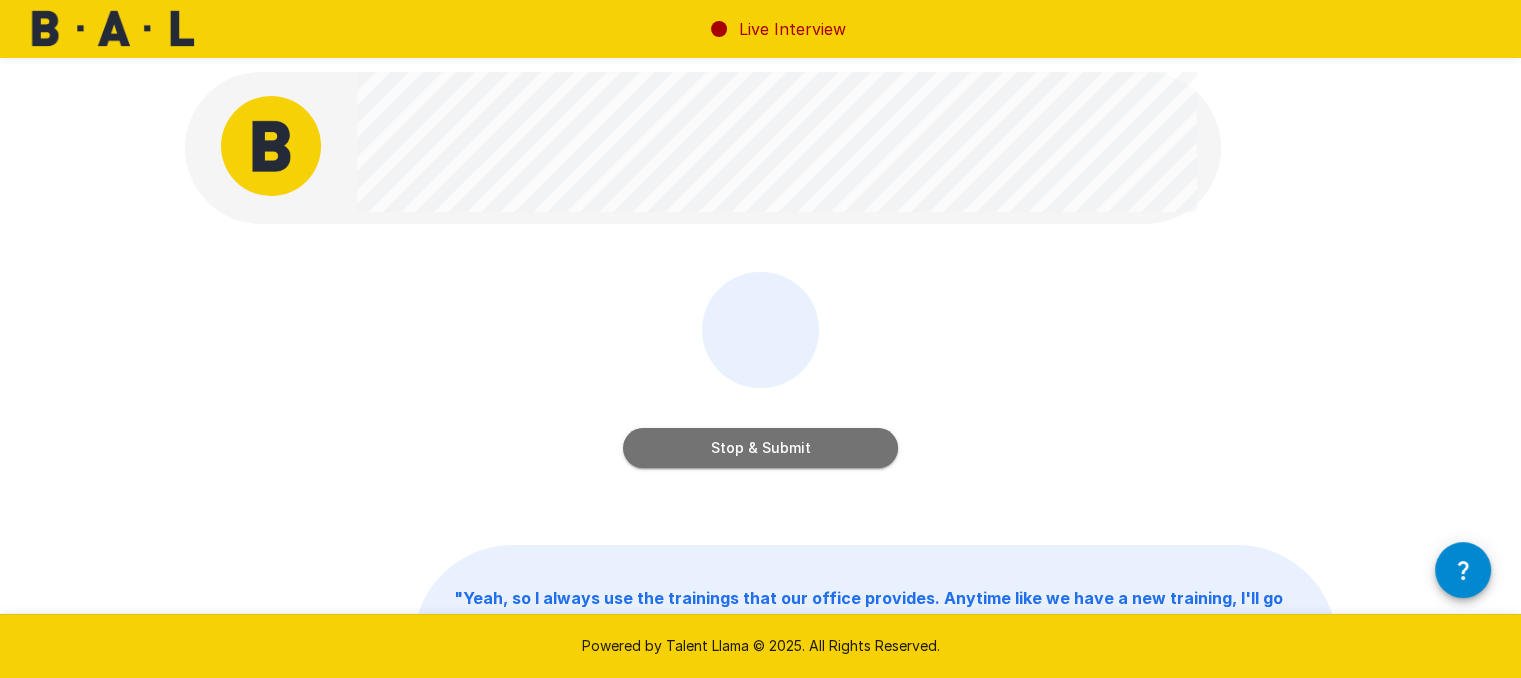 click on "Stop & Submit" at bounding box center (760, 448) 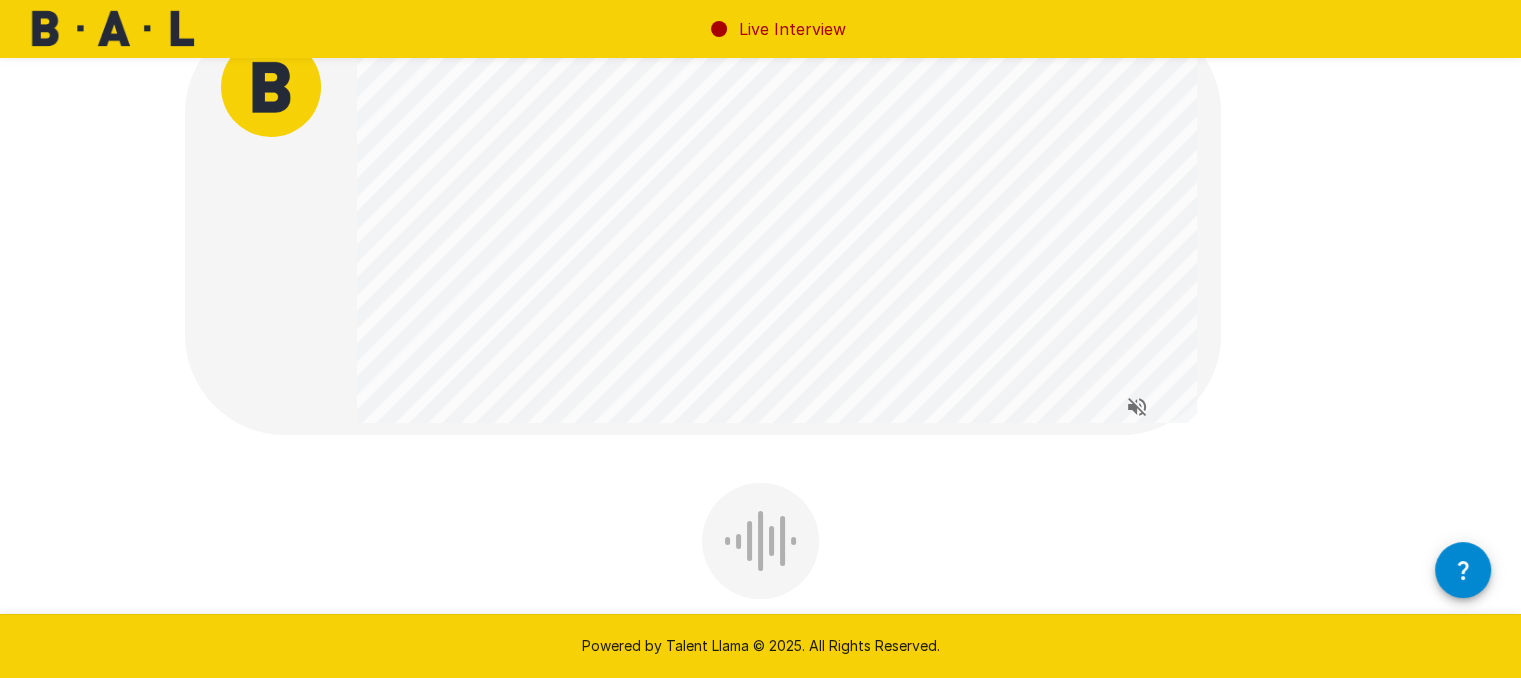 scroll, scrollTop: 60, scrollLeft: 0, axis: vertical 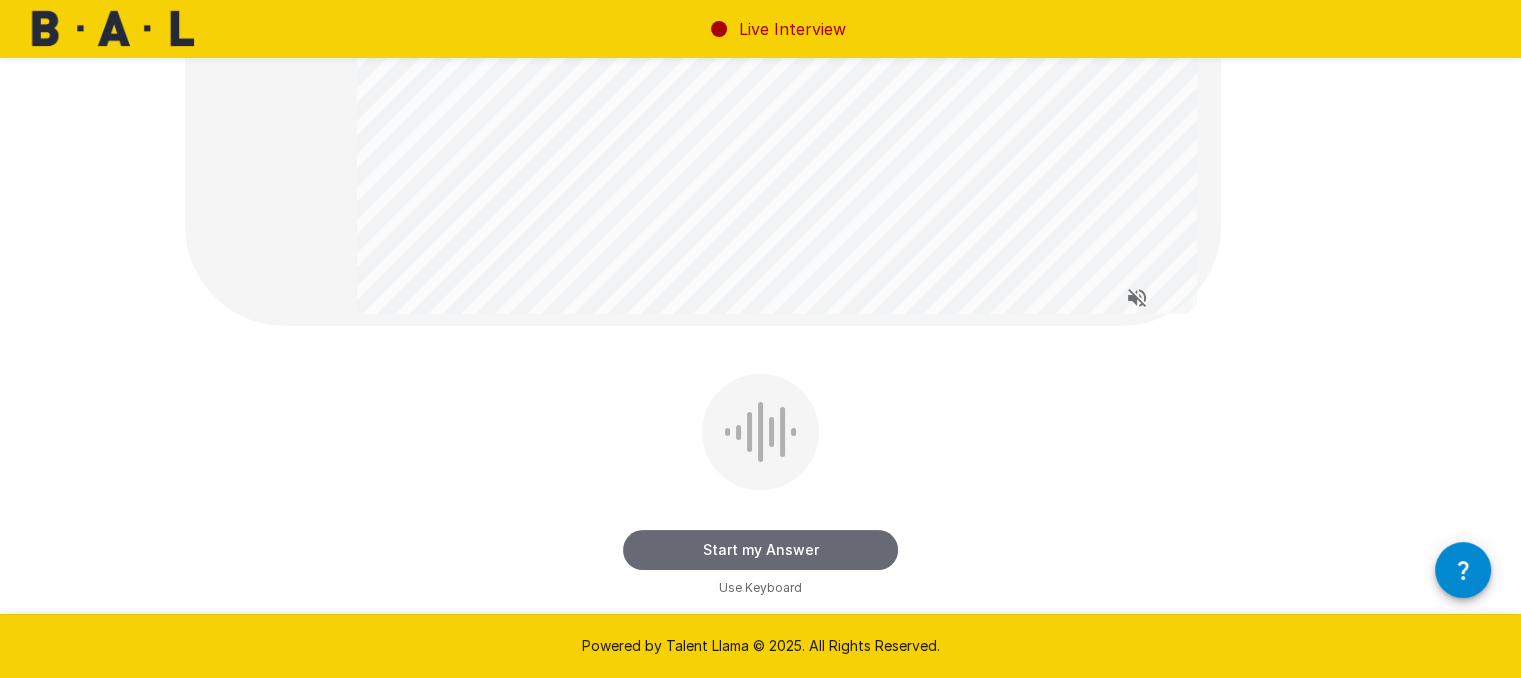 click on "Start my Answer" at bounding box center (760, 550) 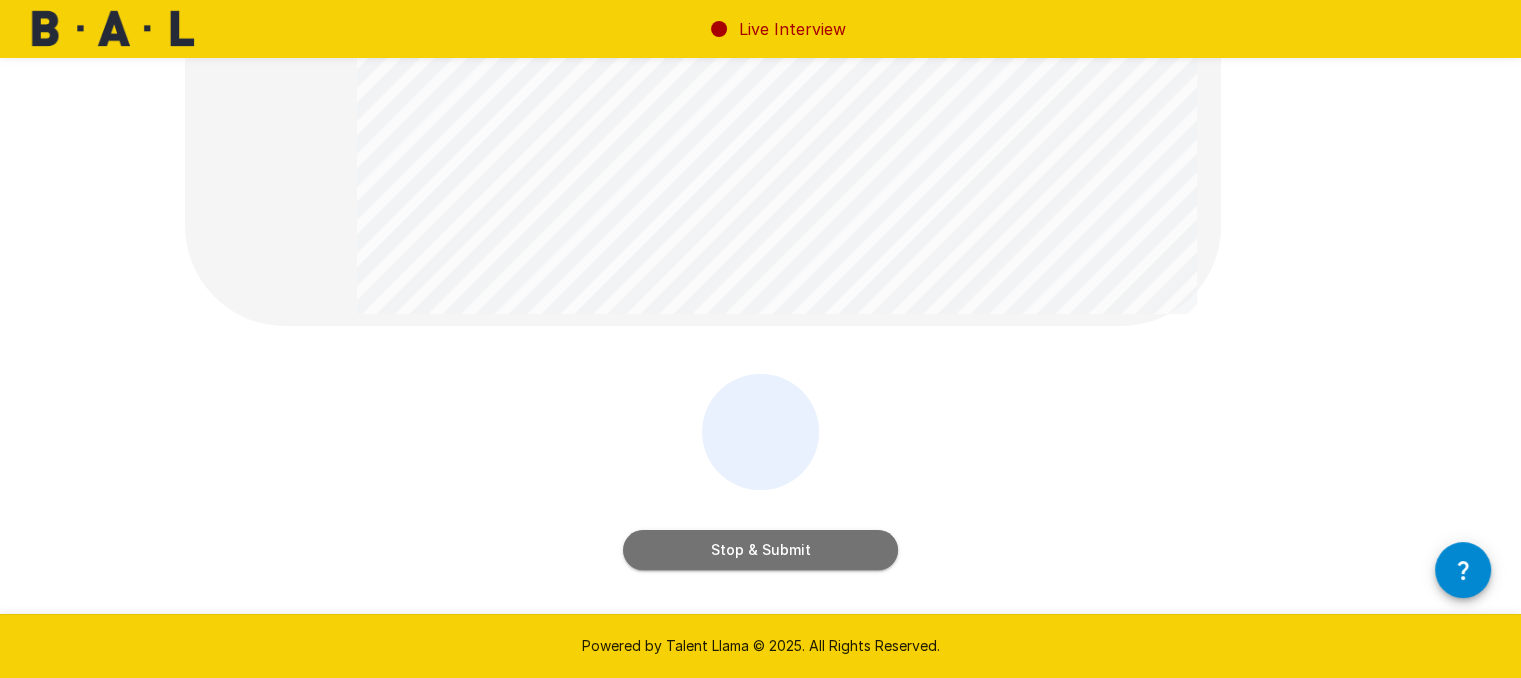 click on "Stop & Submit" at bounding box center [760, 550] 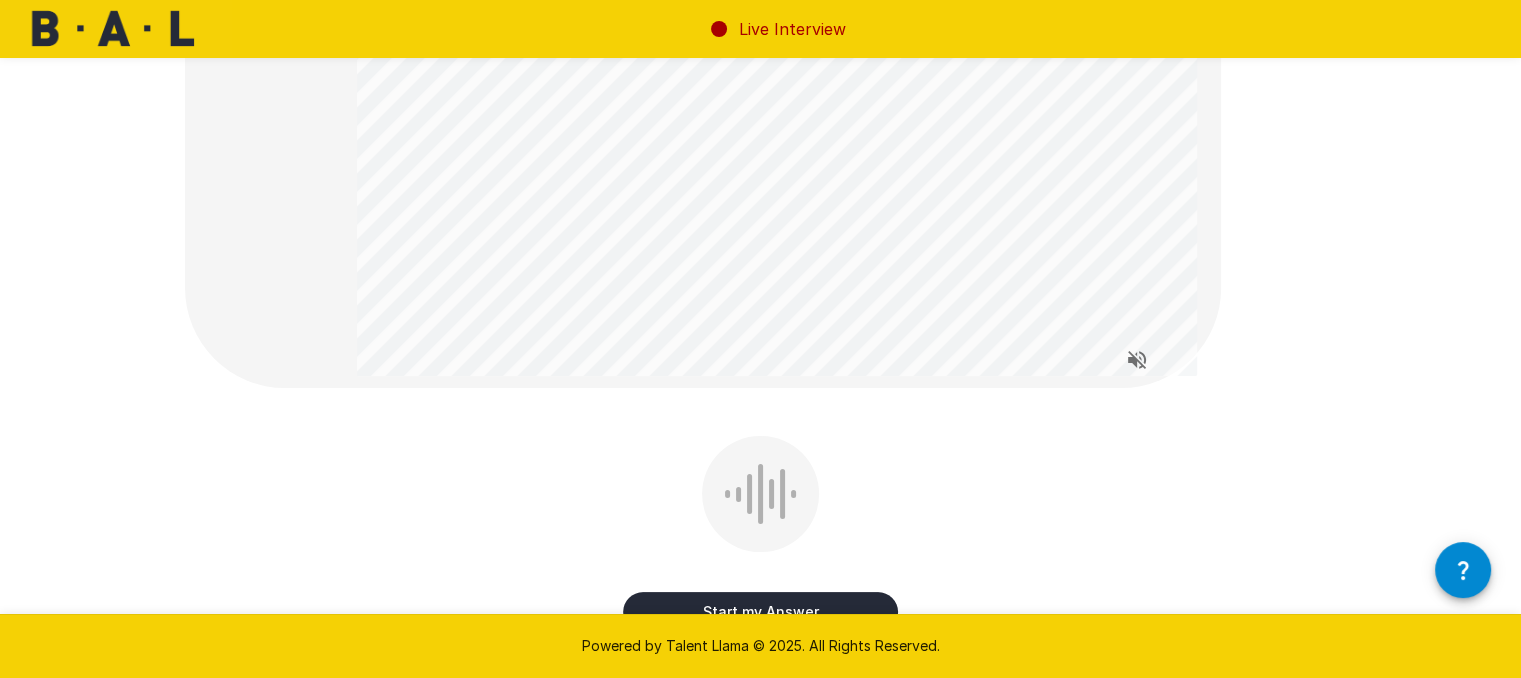 scroll, scrollTop: 0, scrollLeft: 0, axis: both 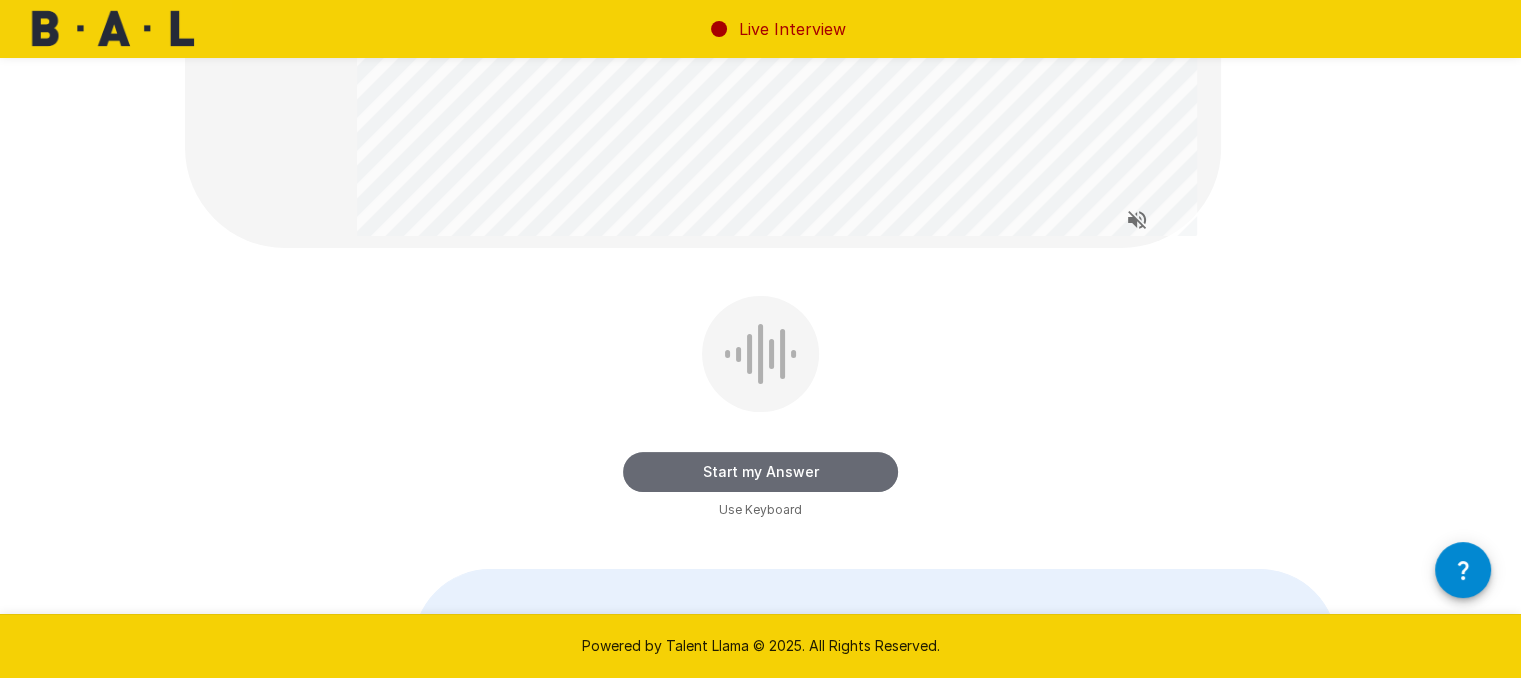 click on "Start my Answer" at bounding box center (760, 472) 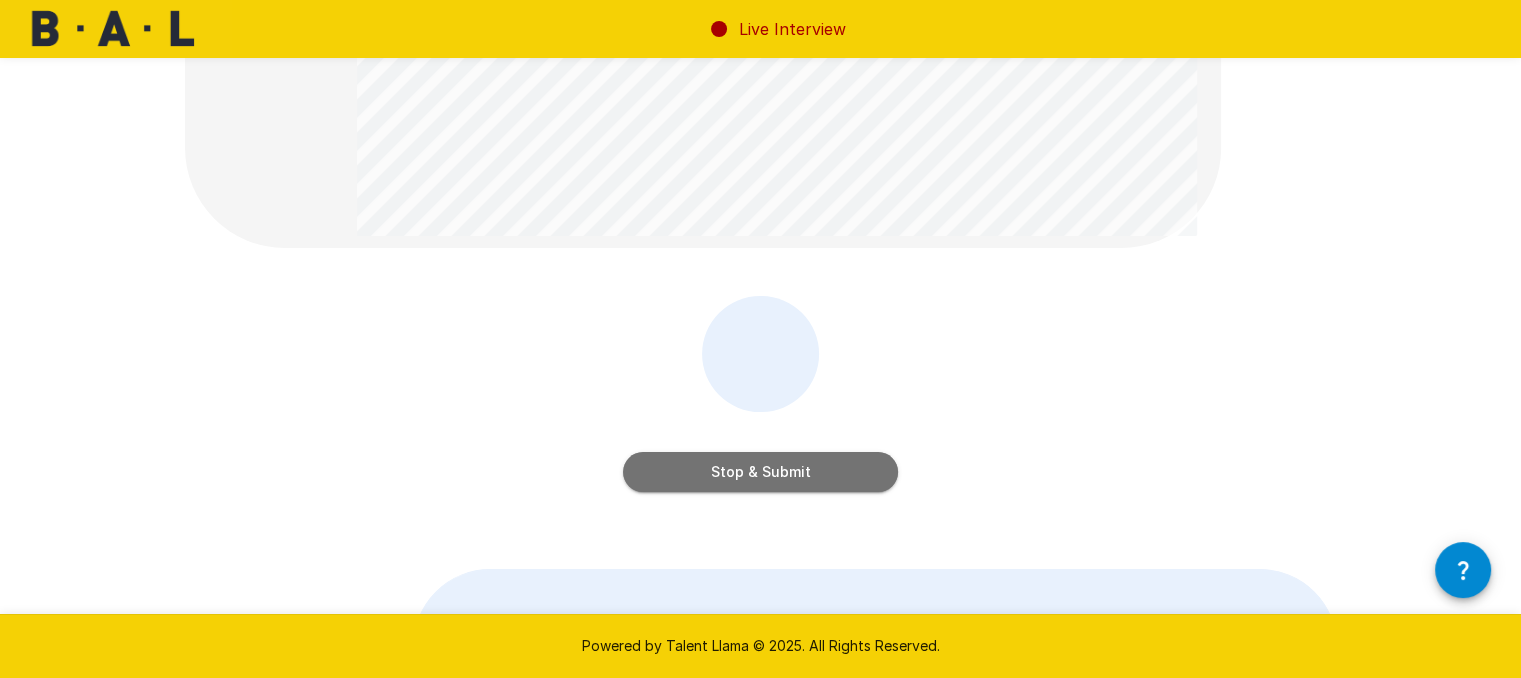 click on "Stop & Submit" at bounding box center [760, 472] 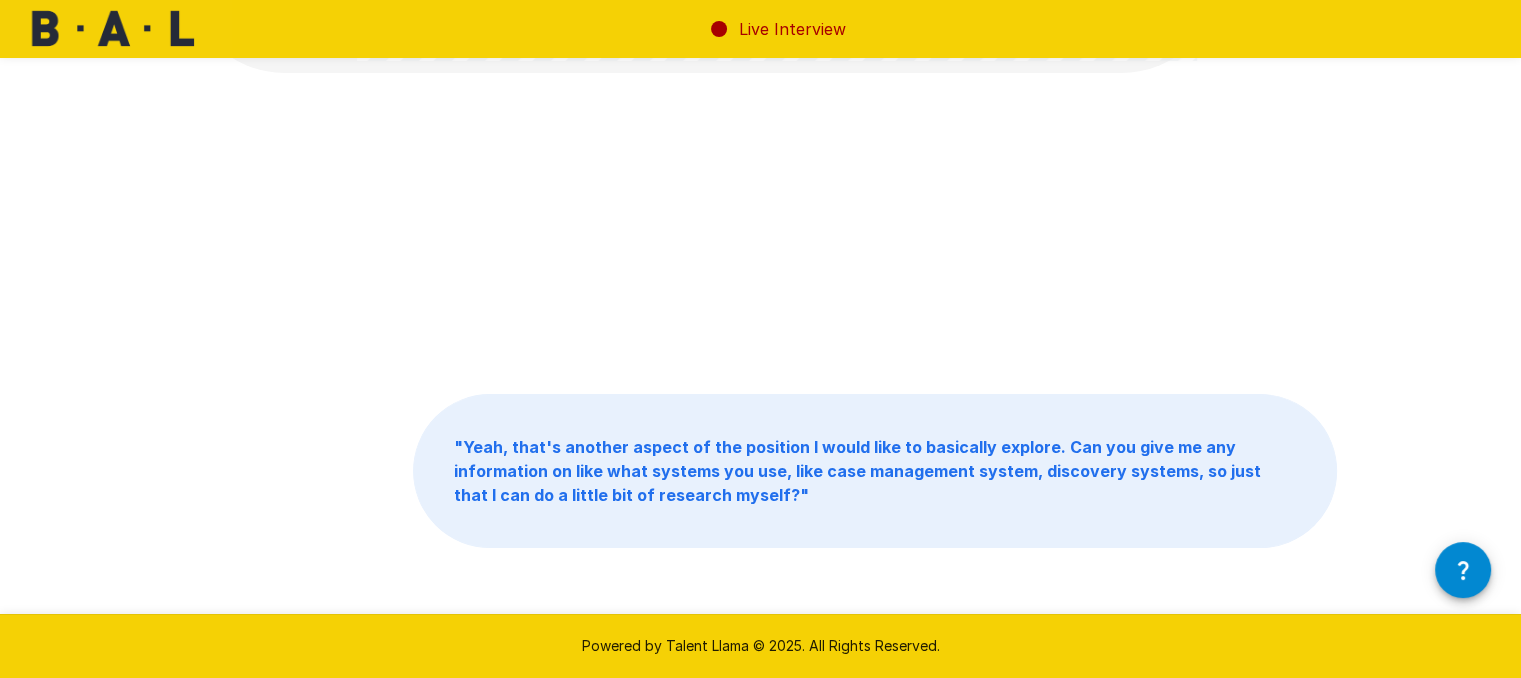 scroll, scrollTop: 336, scrollLeft: 0, axis: vertical 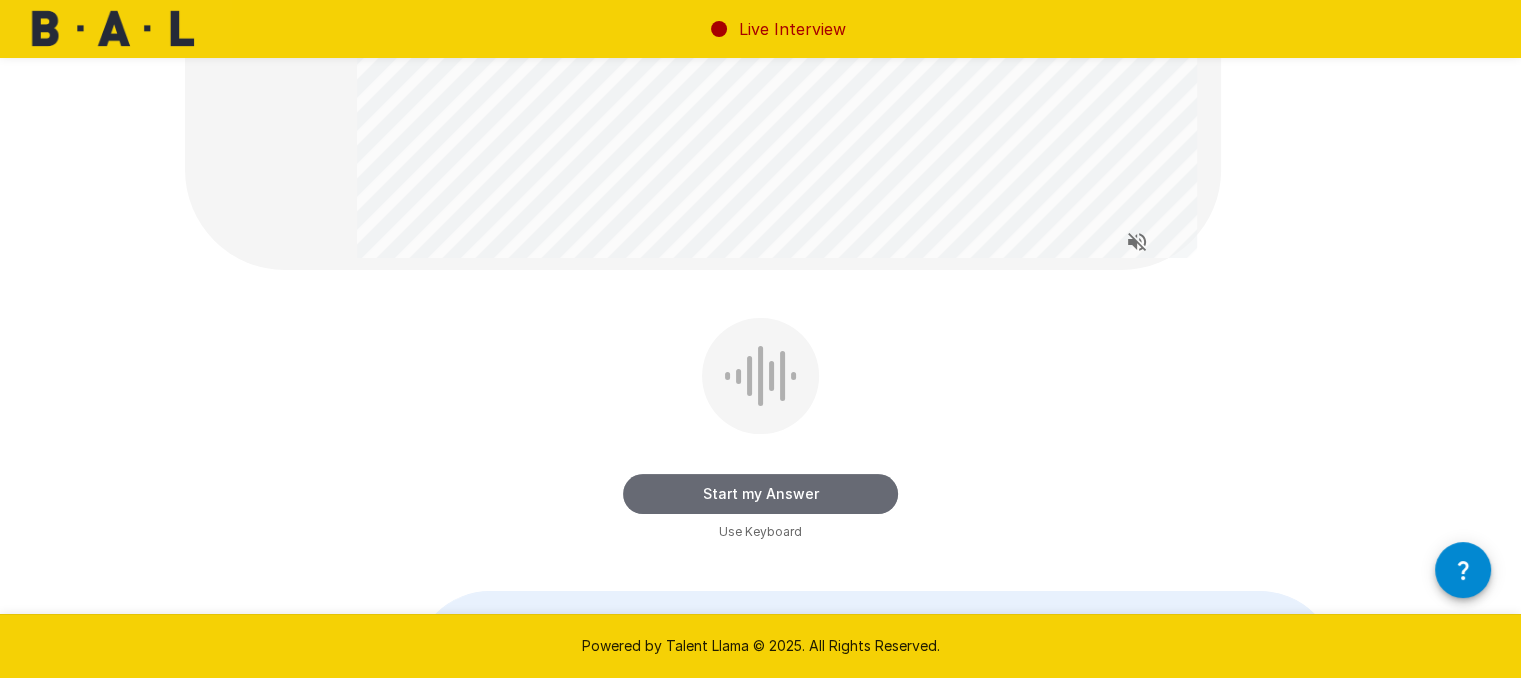 click on "Start my Answer" at bounding box center (760, 494) 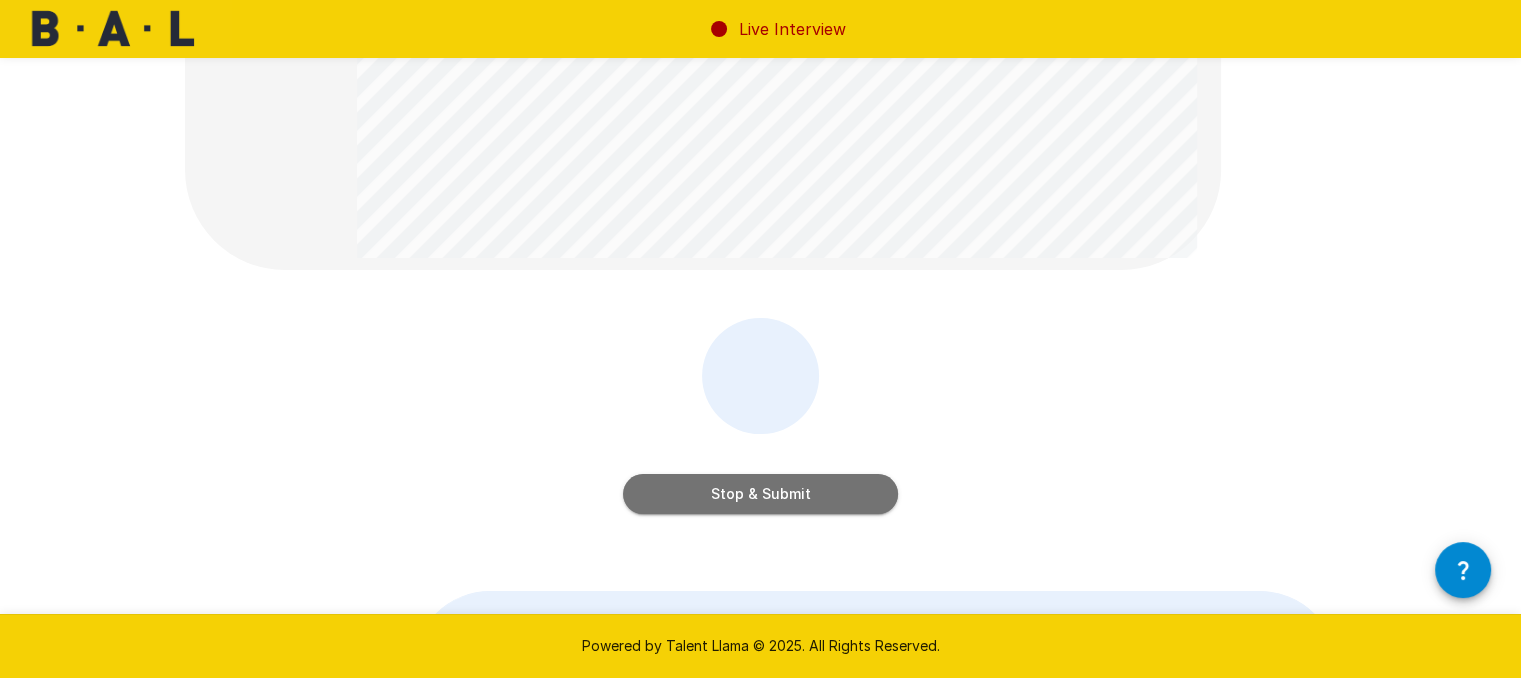 click on "Stop & Submit" at bounding box center (760, 494) 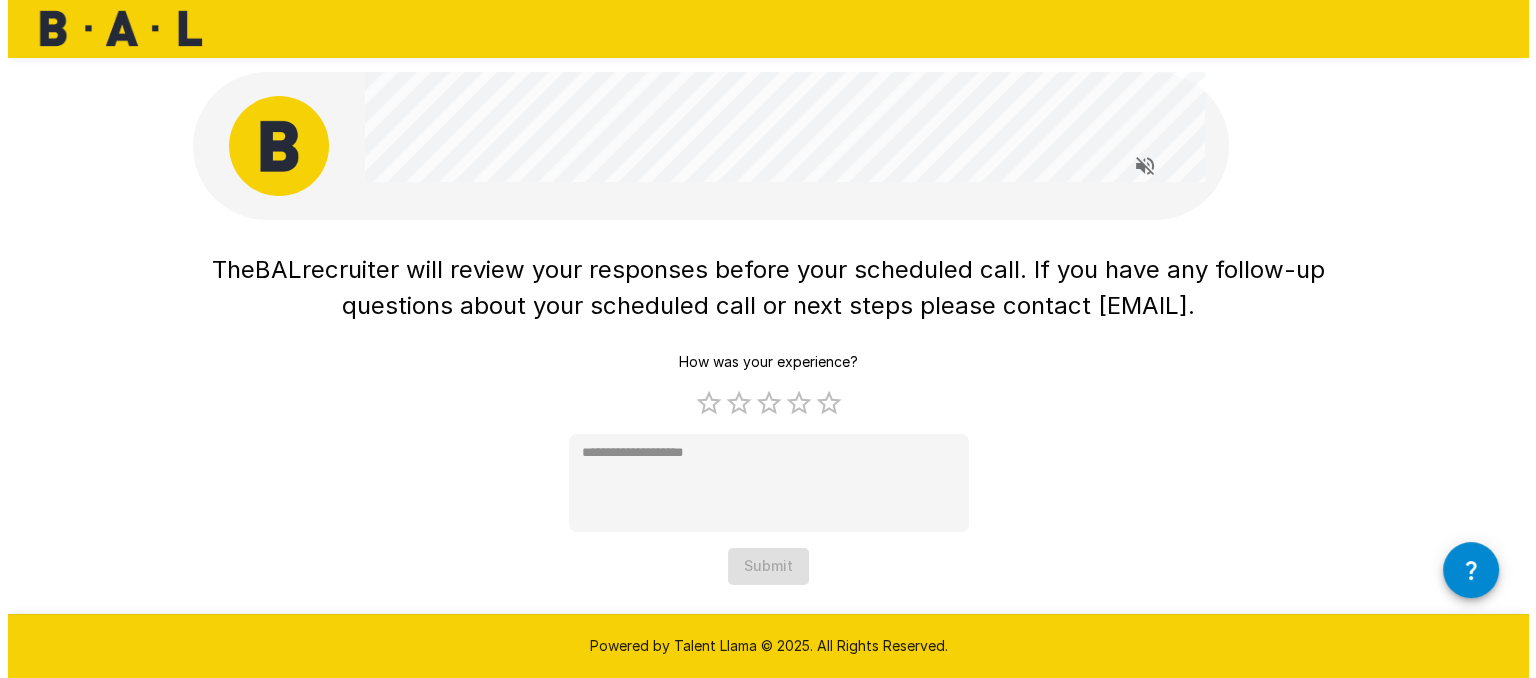 scroll, scrollTop: 0, scrollLeft: 0, axis: both 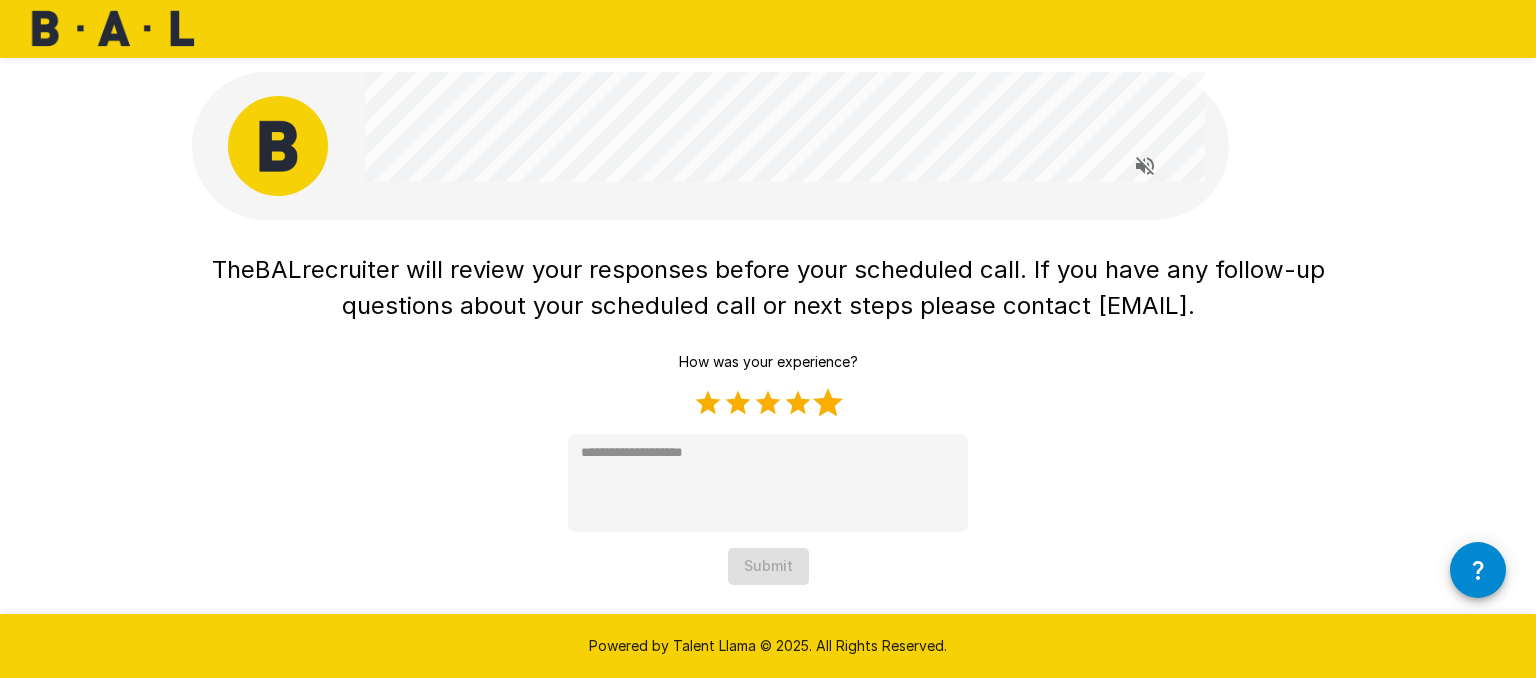 click on "5 Stars" at bounding box center [828, 403] 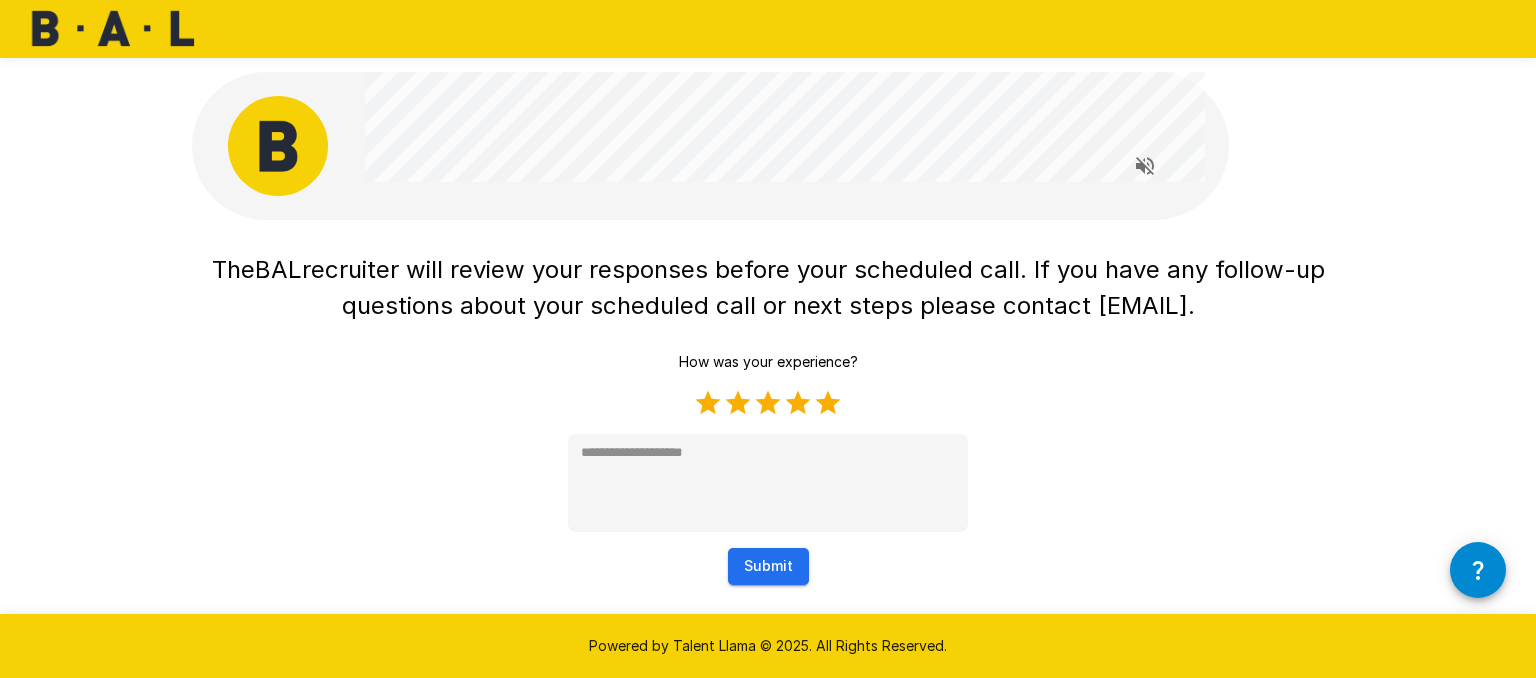 type on "*" 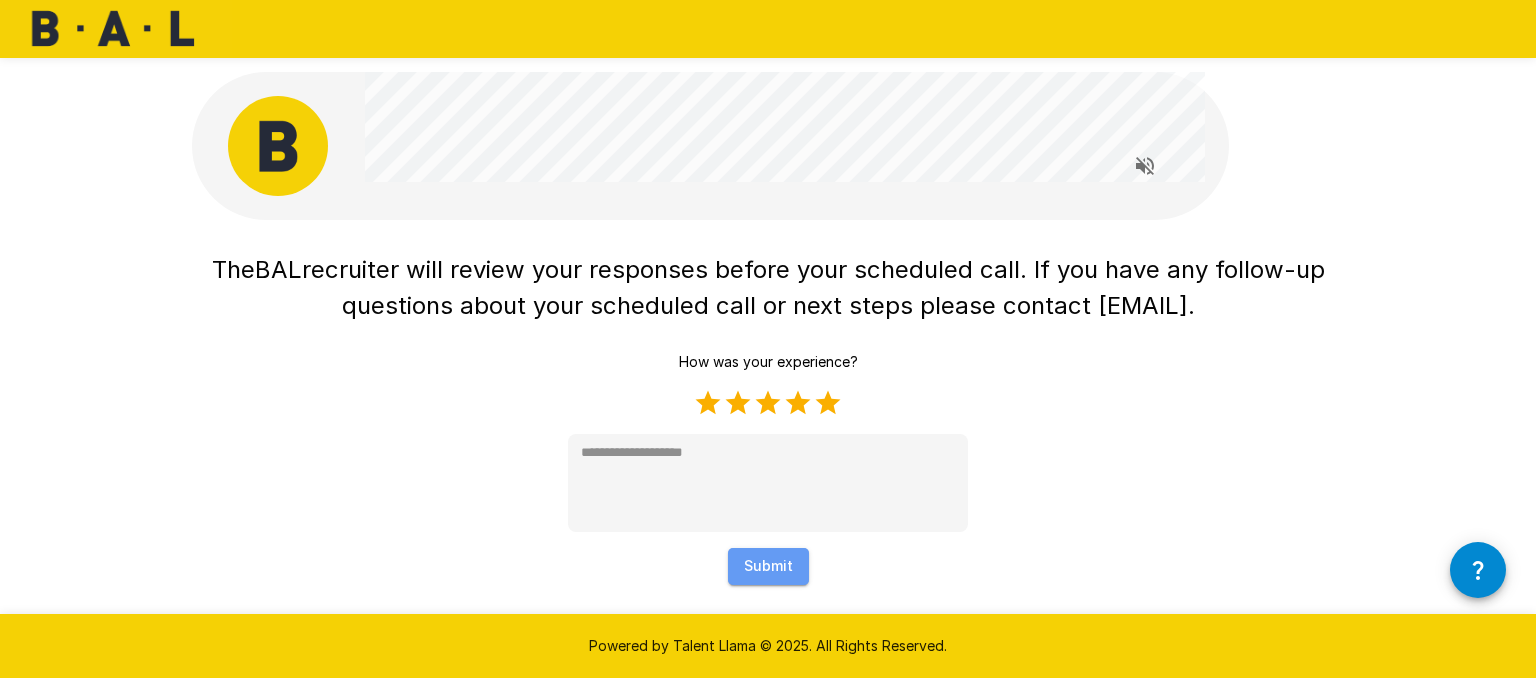 click on "Submit" at bounding box center (768, 566) 